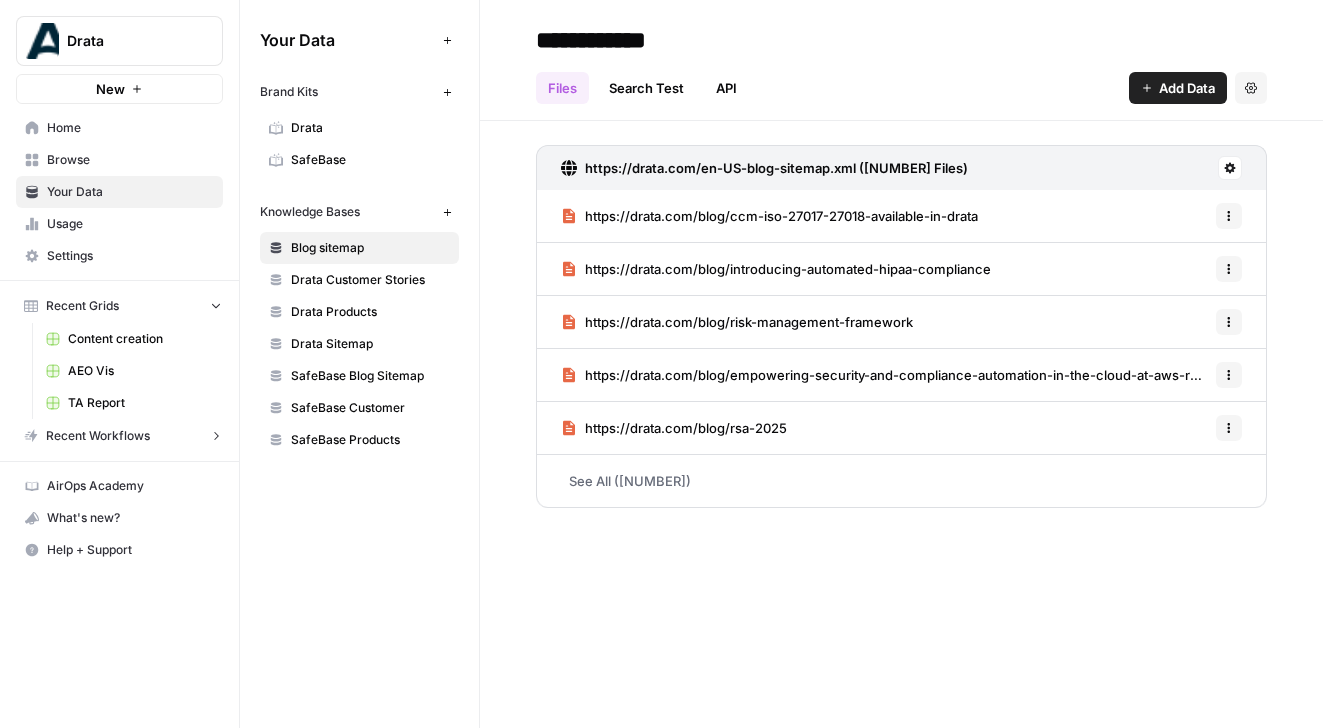 scroll, scrollTop: 0, scrollLeft: 0, axis: both 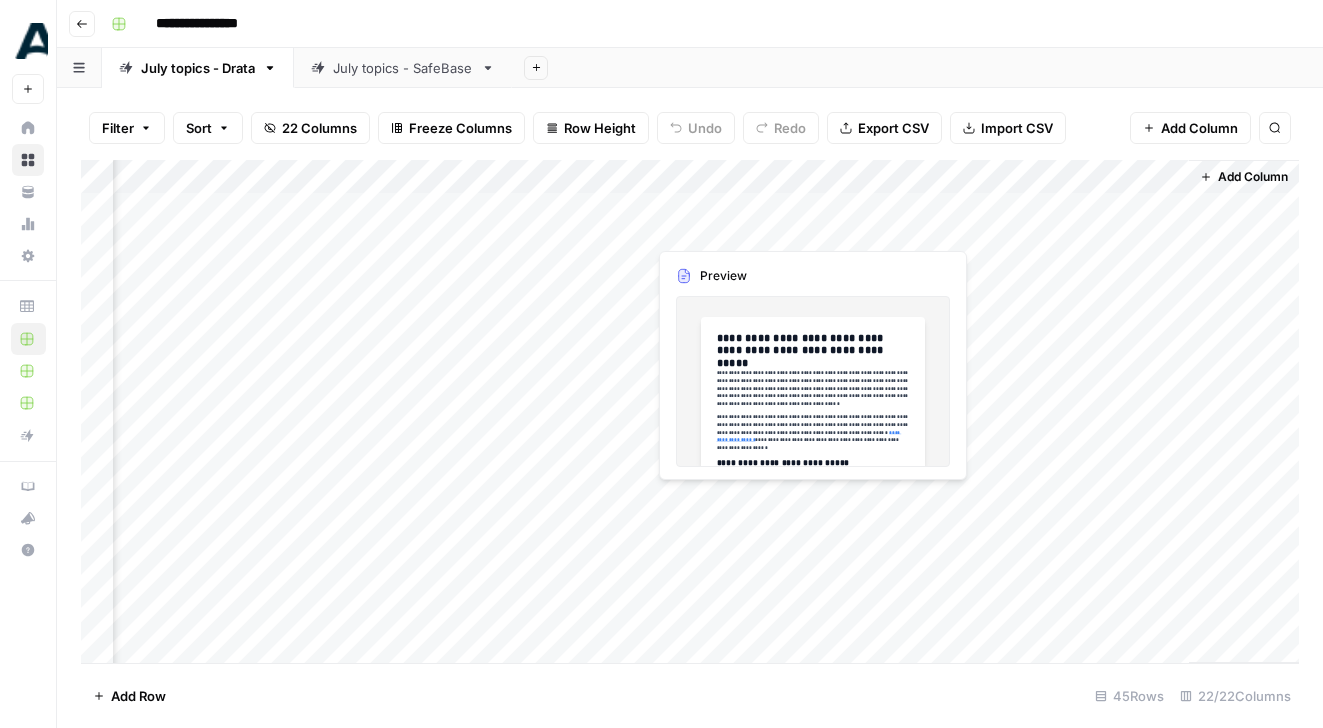 click on "Add Column" at bounding box center [690, 411] 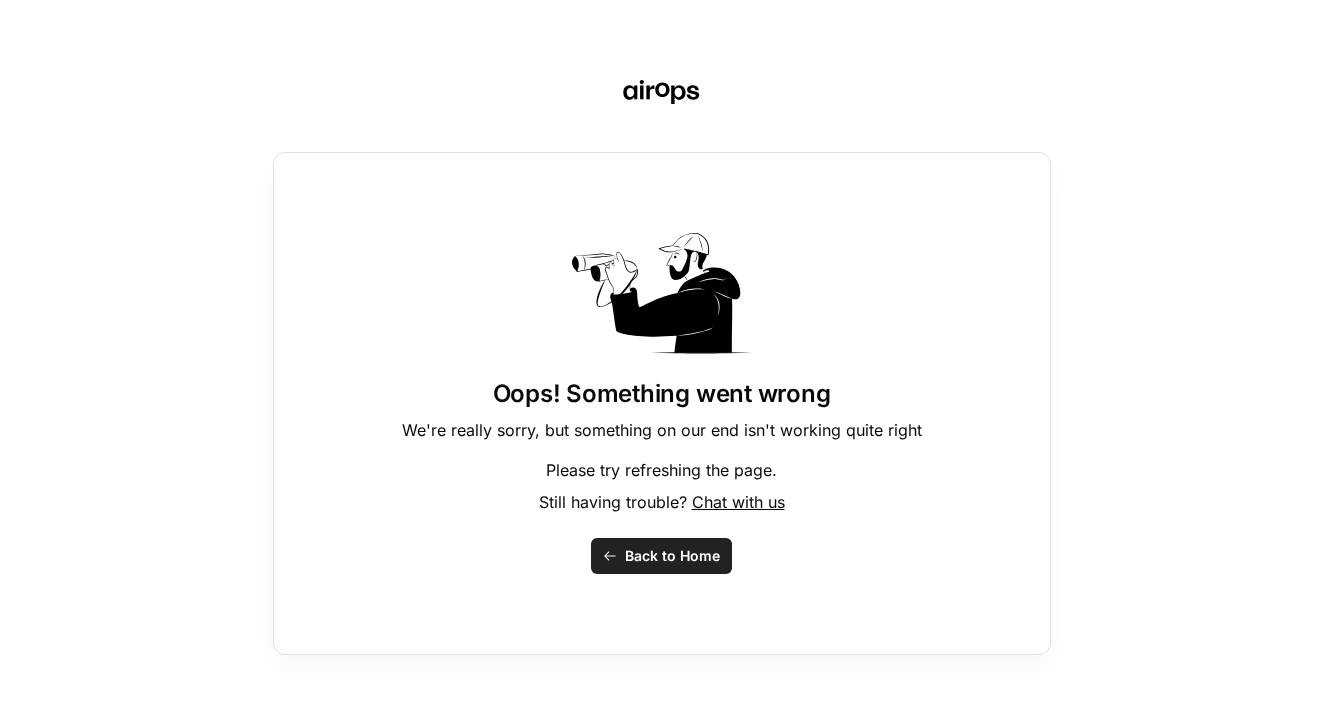 click on "Back to Home" at bounding box center (672, 556) 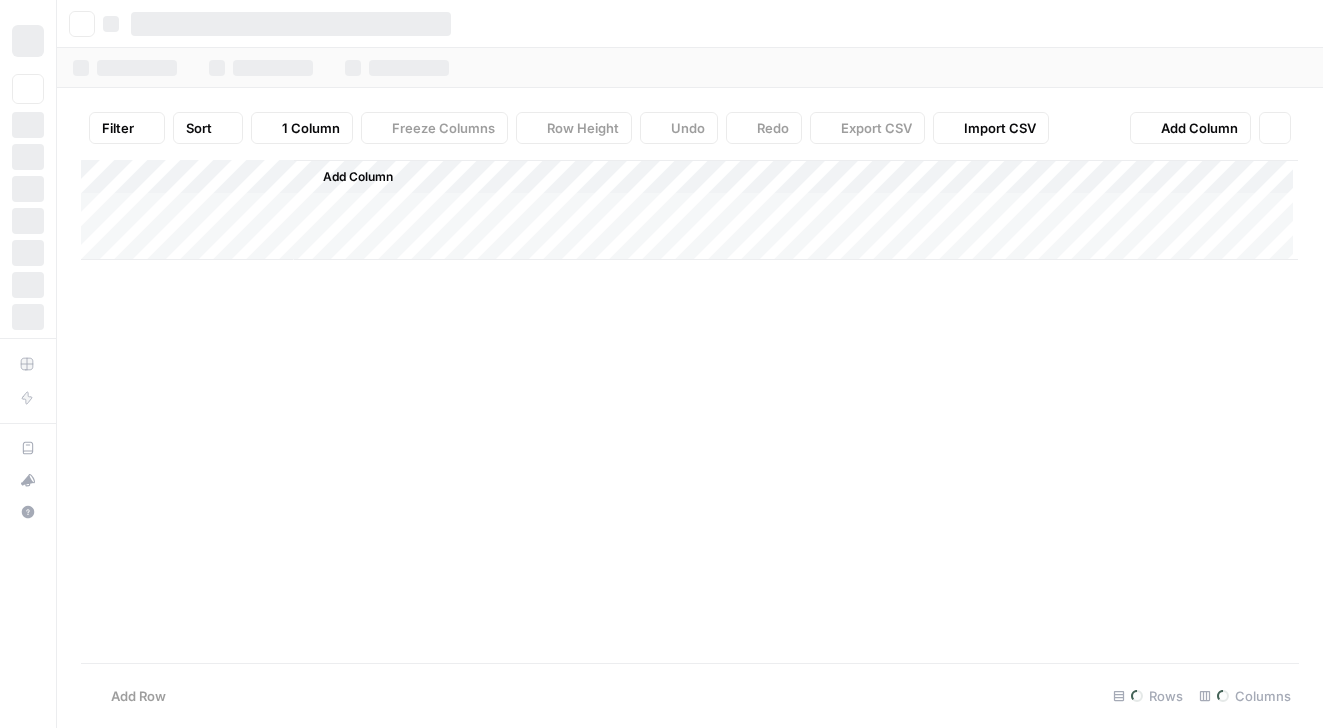 scroll, scrollTop: 0, scrollLeft: 0, axis: both 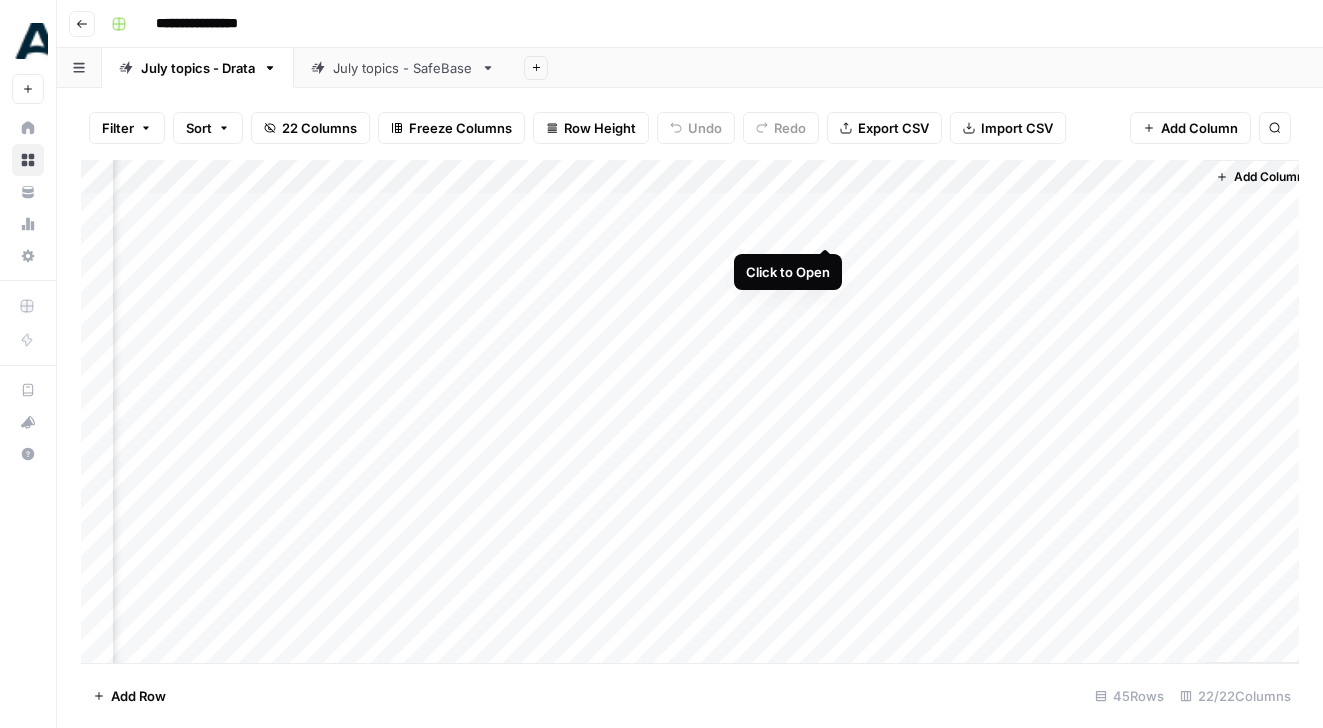 click on "Add Column" at bounding box center [690, 411] 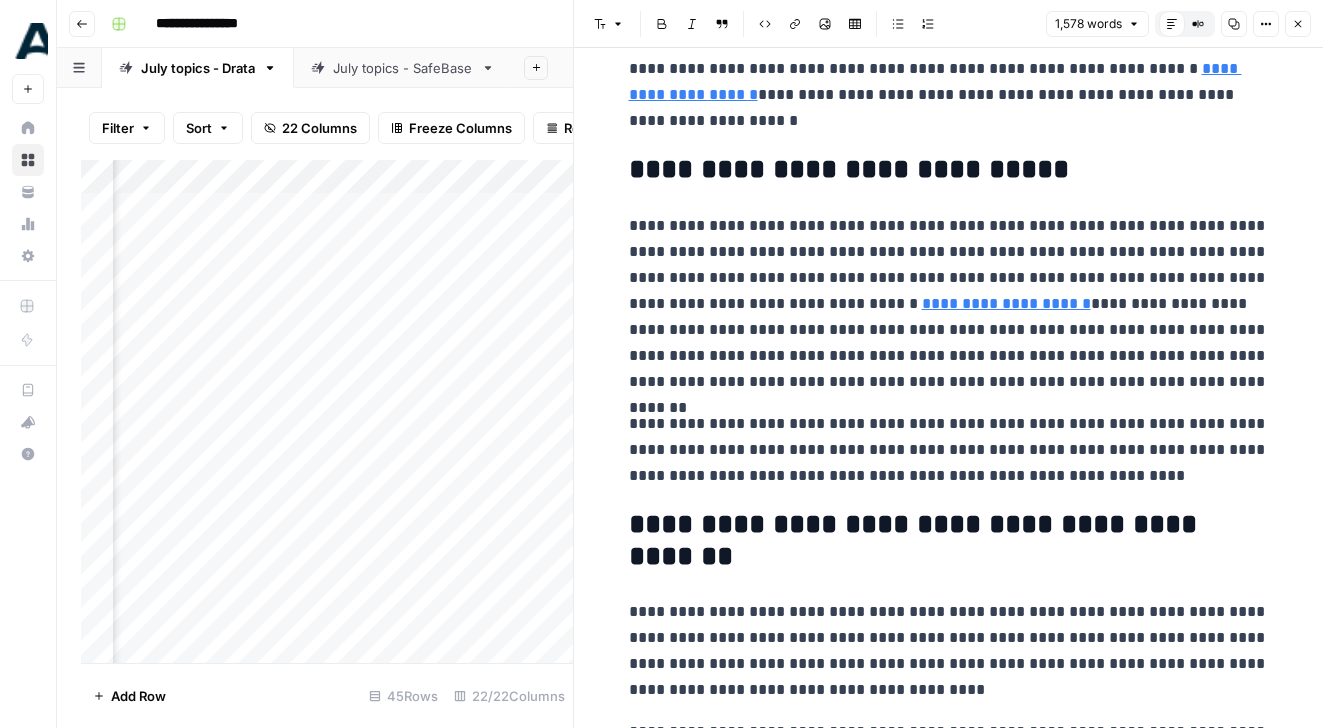 scroll, scrollTop: 356, scrollLeft: 0, axis: vertical 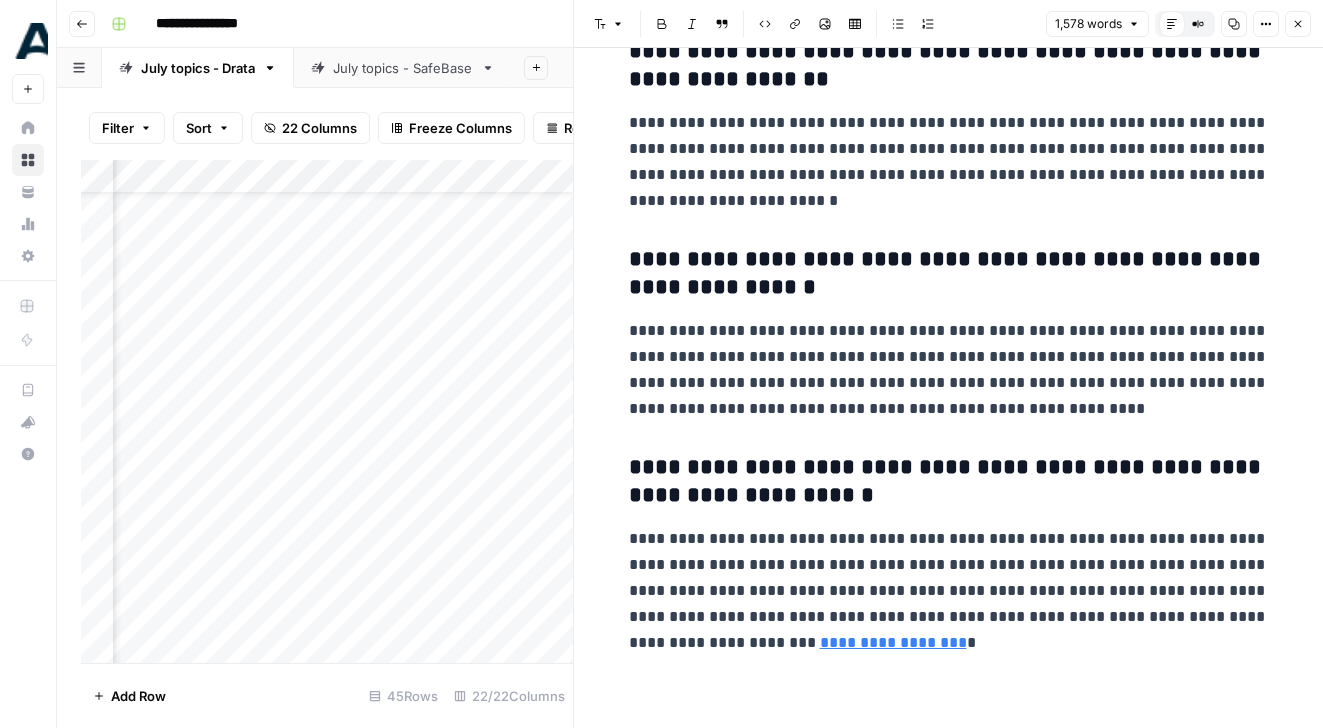 click on "Close" at bounding box center (1298, 24) 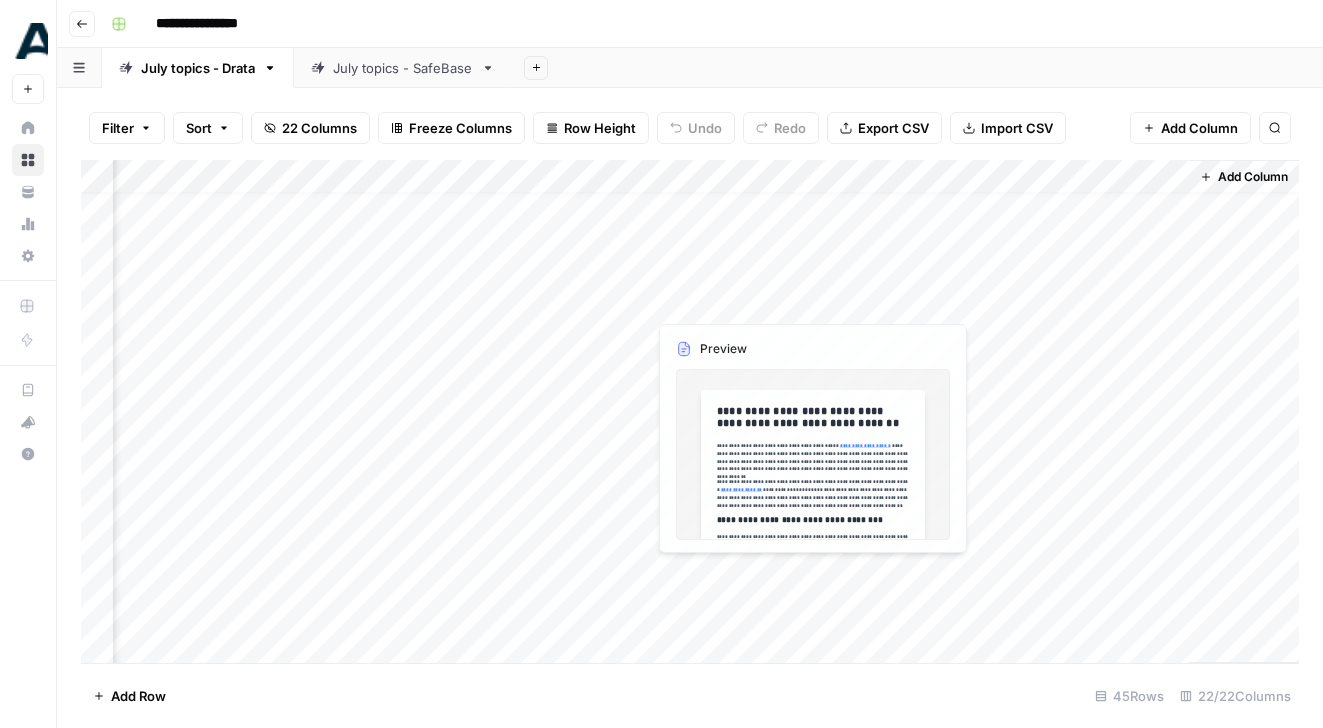 scroll, scrollTop: 0, scrollLeft: 3152, axis: horizontal 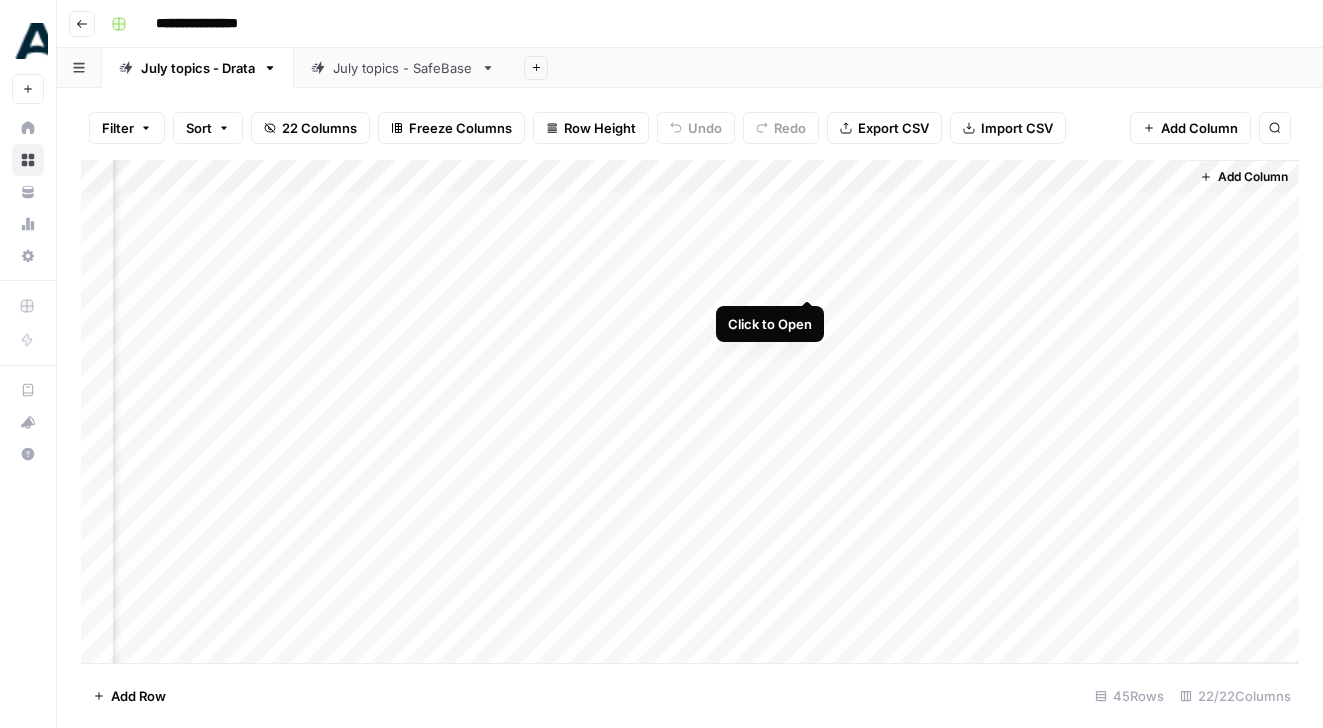 click on "Add Column" at bounding box center (690, 411) 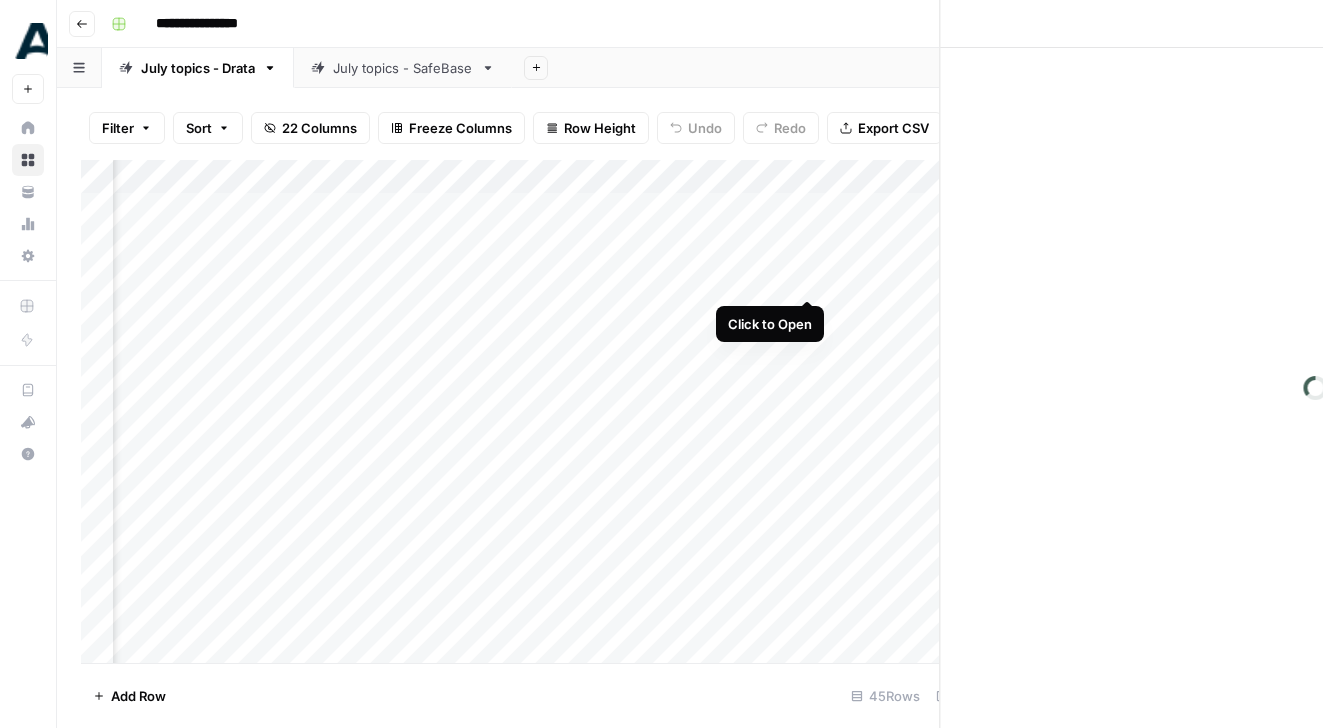 scroll, scrollTop: 0, scrollLeft: 3136, axis: horizontal 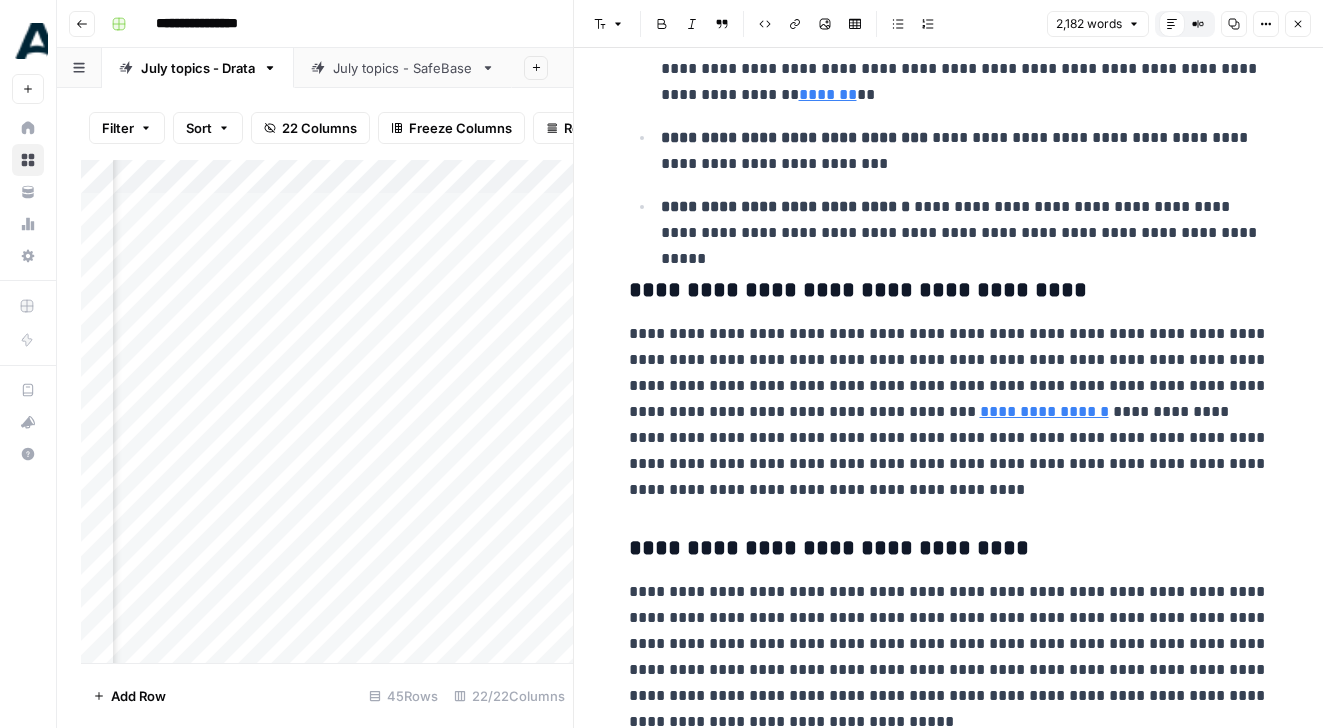 click on "**********" at bounding box center [1044, 411] 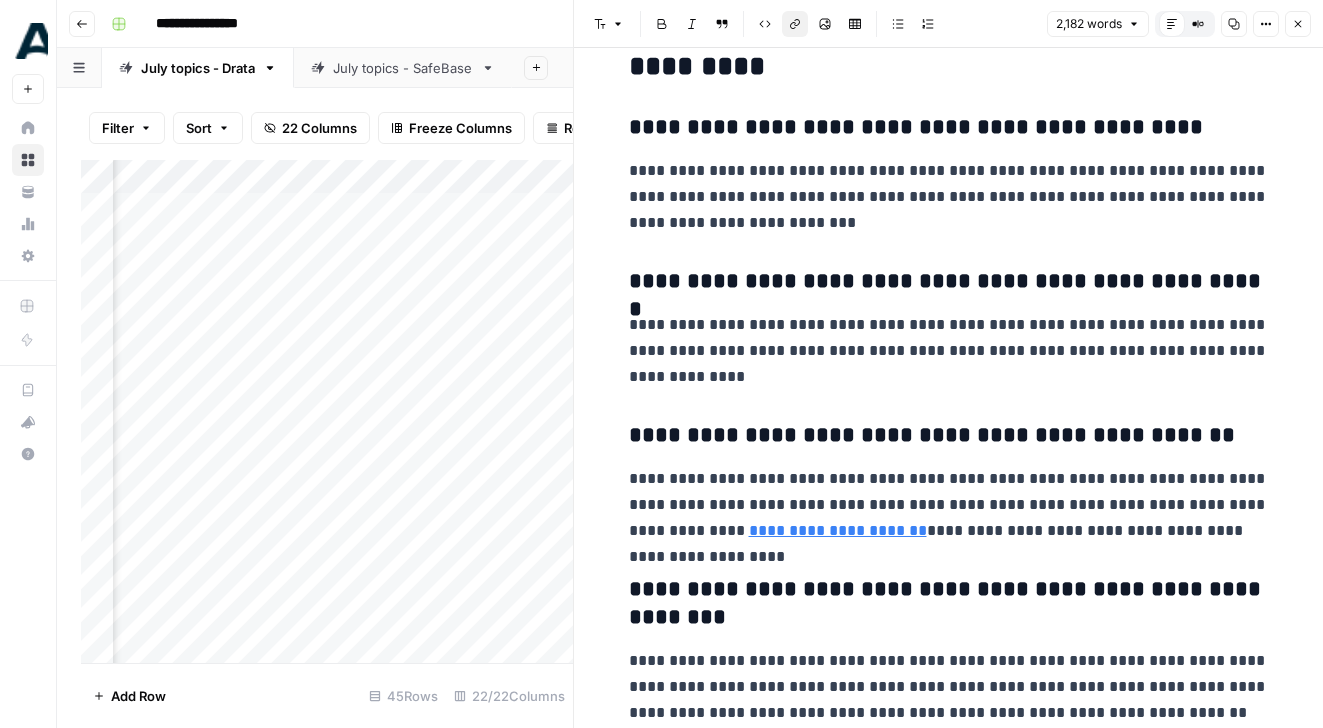 scroll, scrollTop: 6797, scrollLeft: 0, axis: vertical 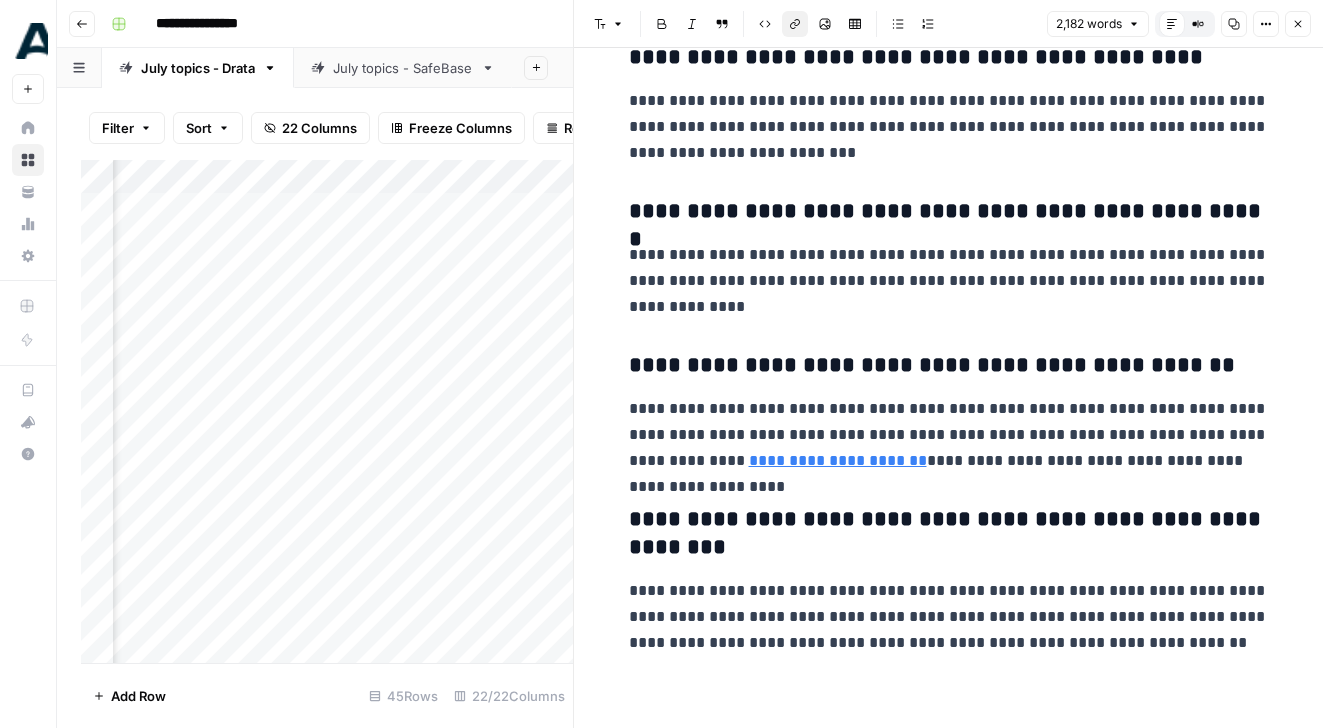 click on "Close" at bounding box center [1298, 24] 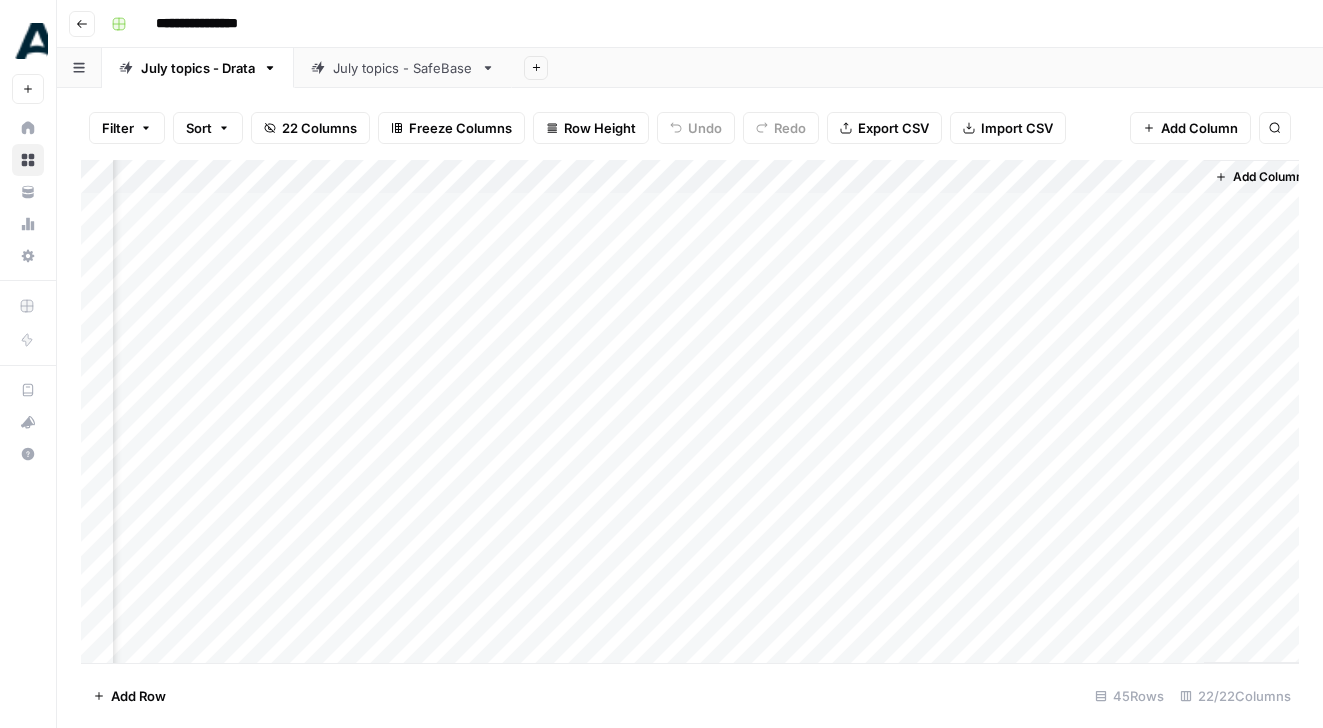 scroll, scrollTop: 0, scrollLeft: 3128, axis: horizontal 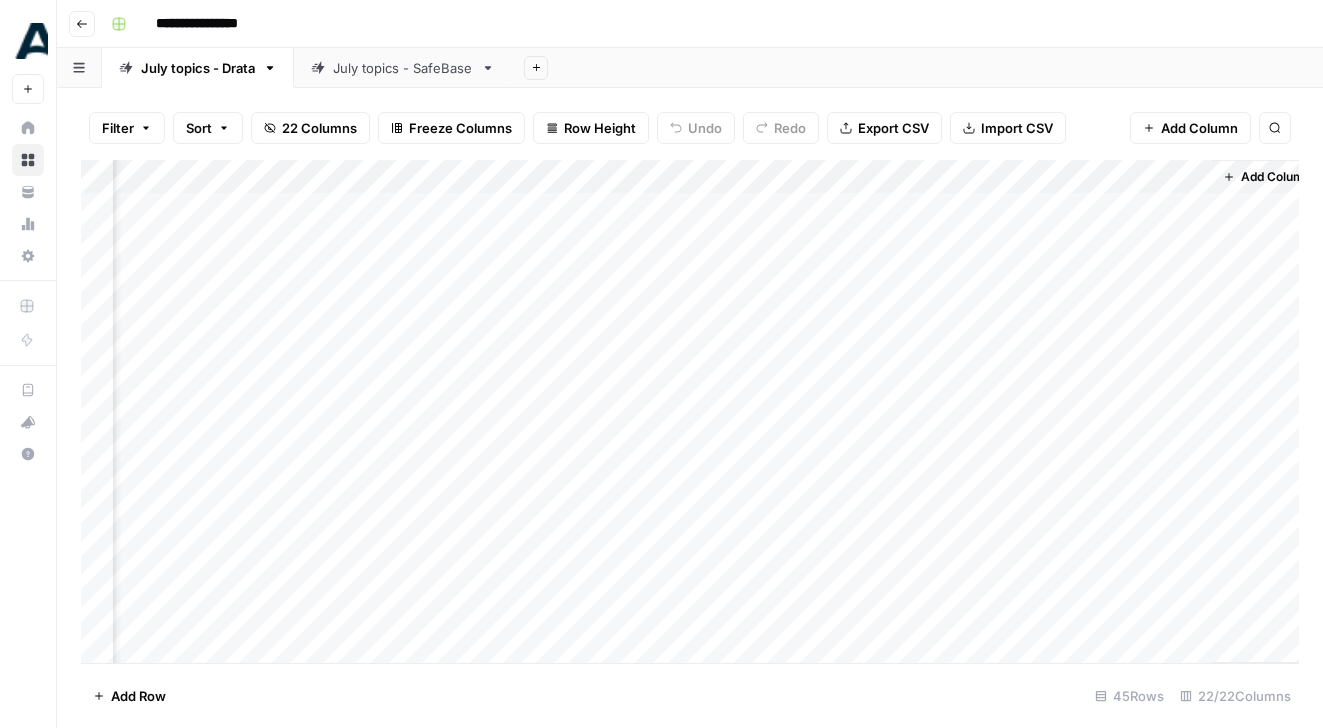 click on "Add Column" at bounding box center [690, 411] 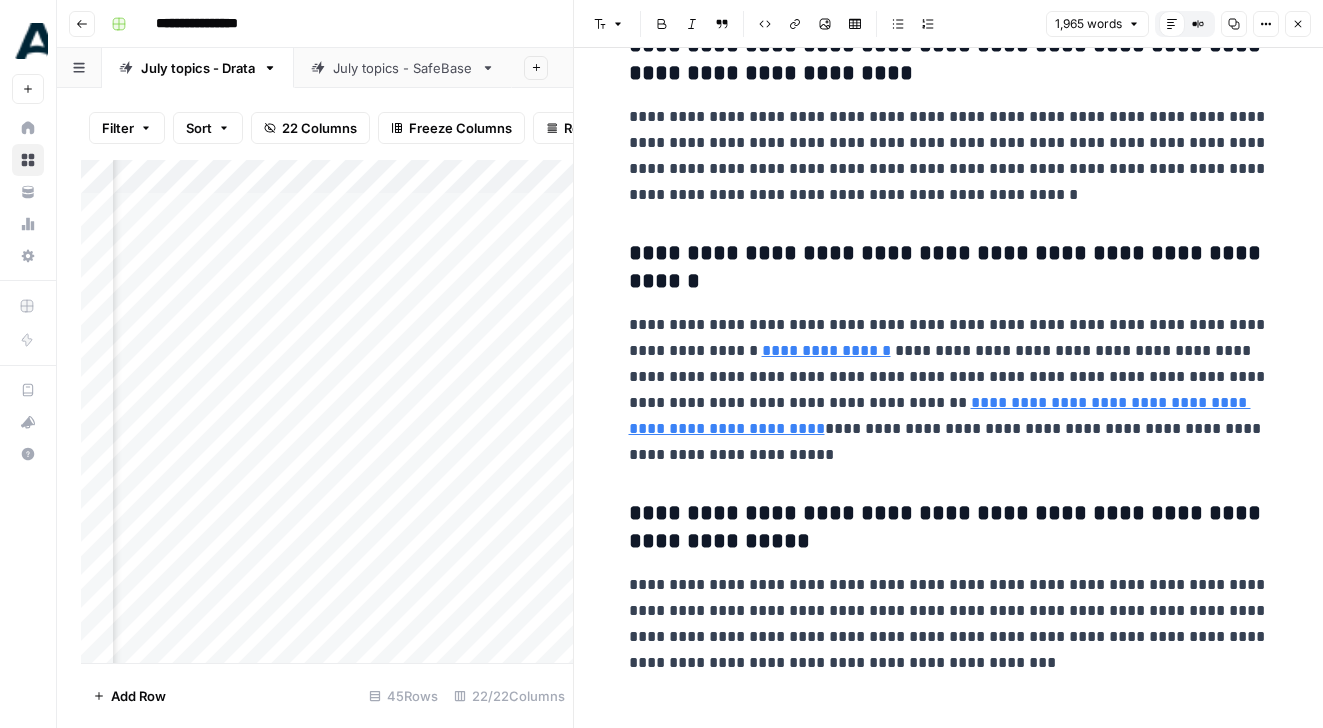 scroll, scrollTop: 6108, scrollLeft: 0, axis: vertical 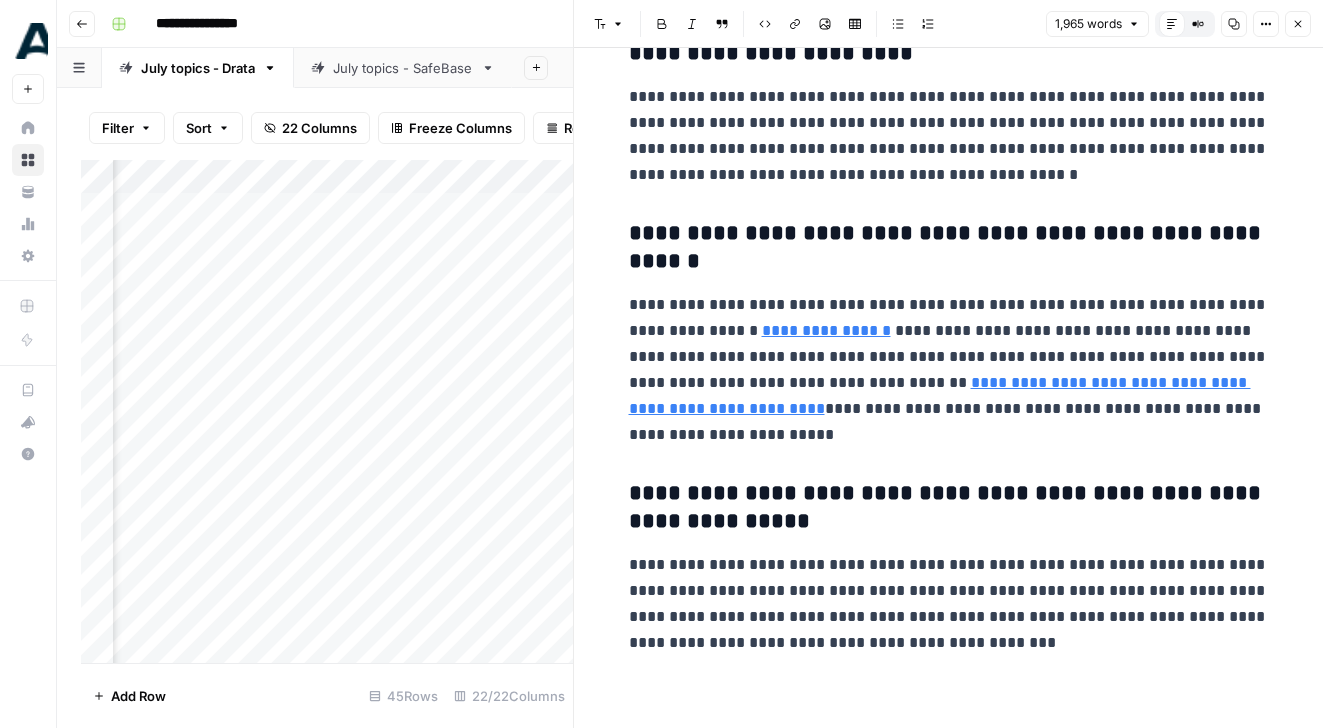 click 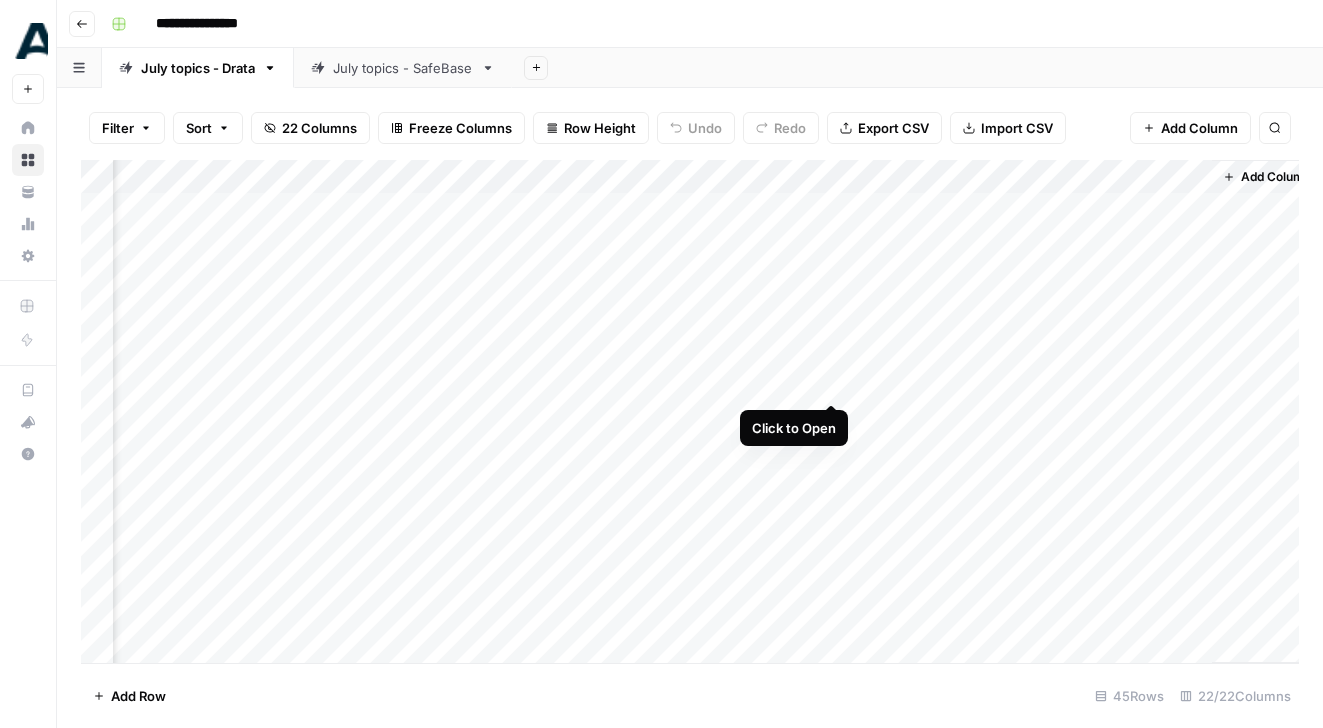 click on "Add Column" at bounding box center [690, 411] 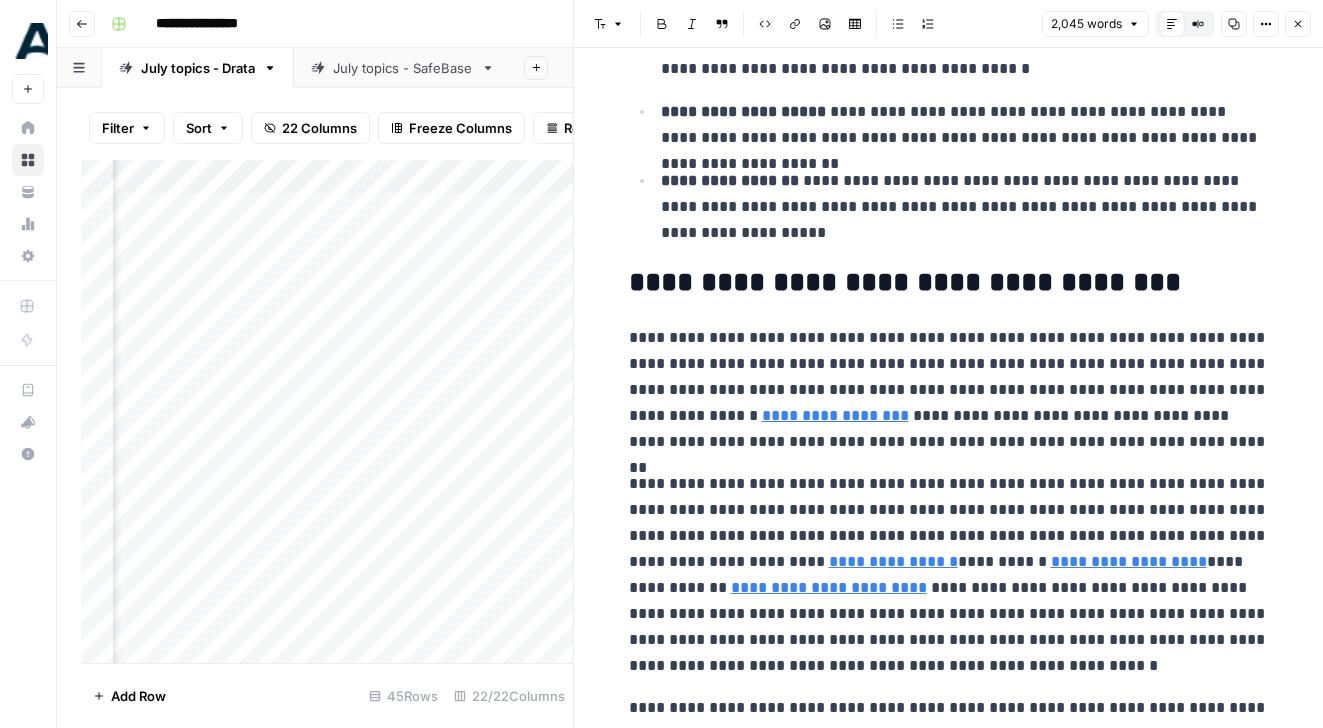 scroll, scrollTop: 6136, scrollLeft: 0, axis: vertical 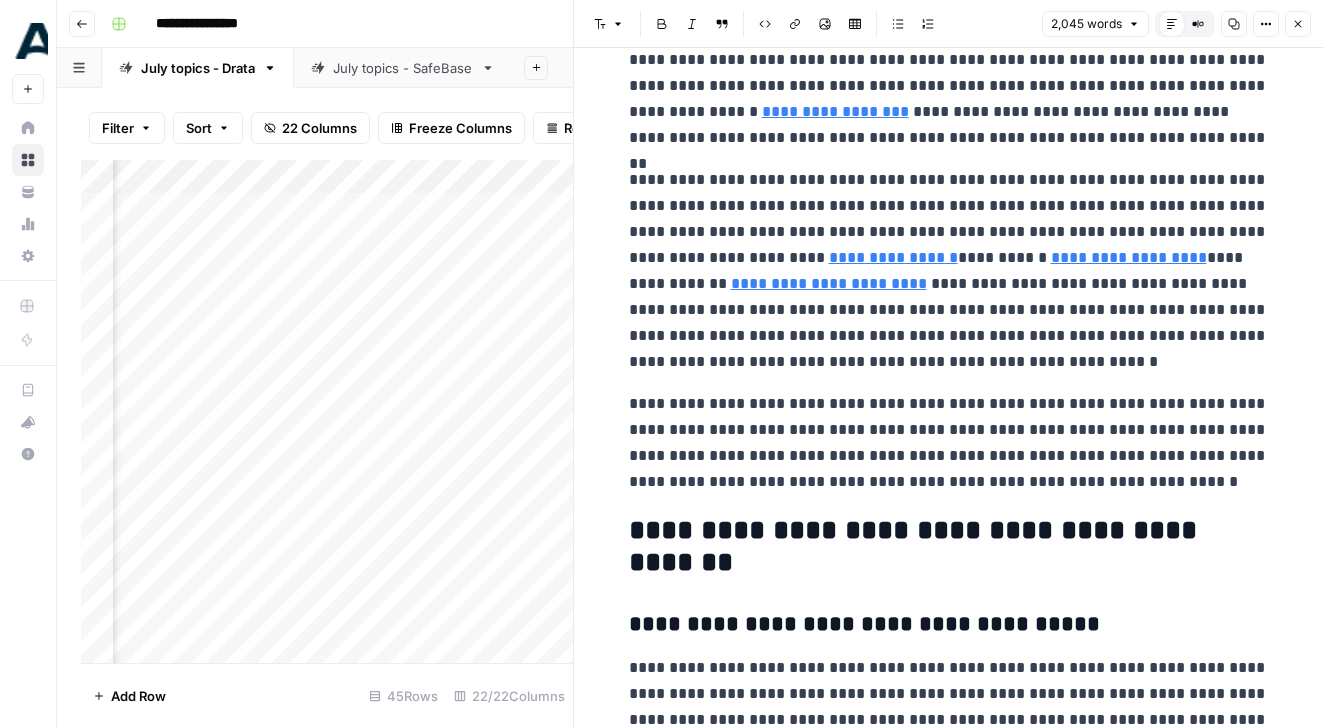 click 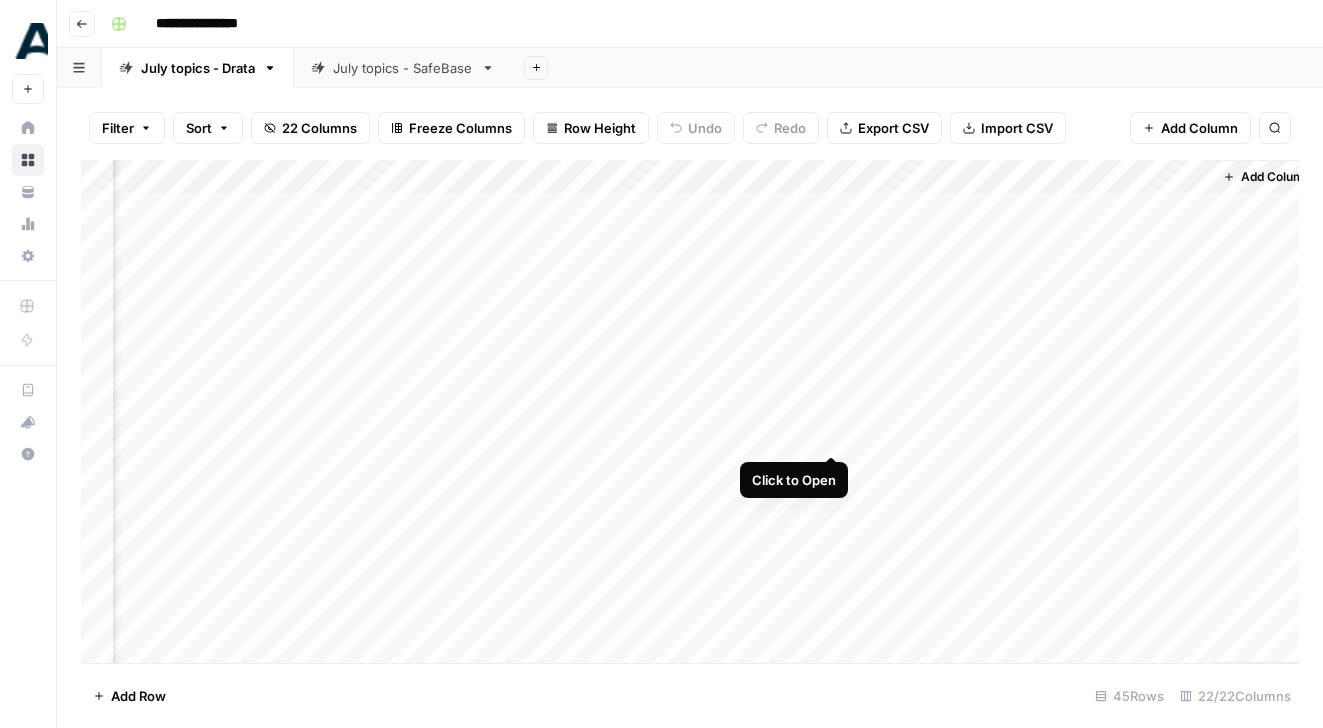 click on "Add Column" at bounding box center [690, 411] 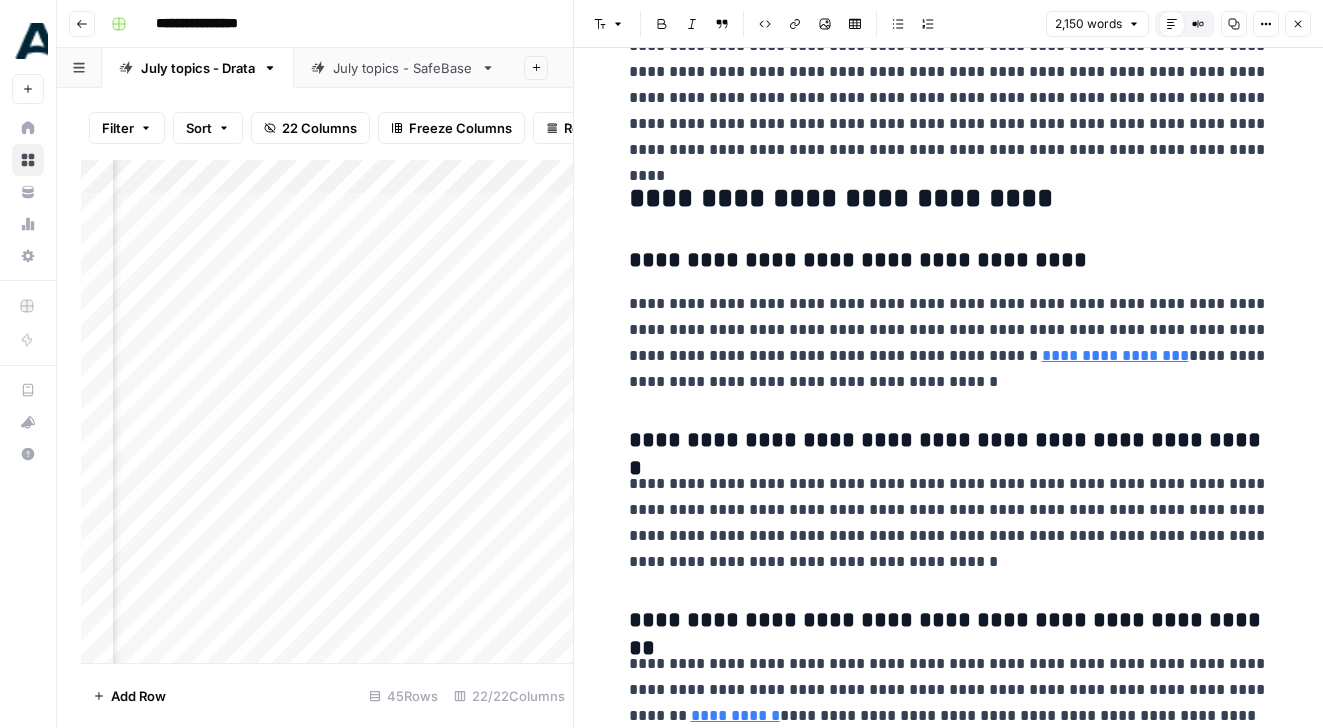 scroll, scrollTop: 6246, scrollLeft: 0, axis: vertical 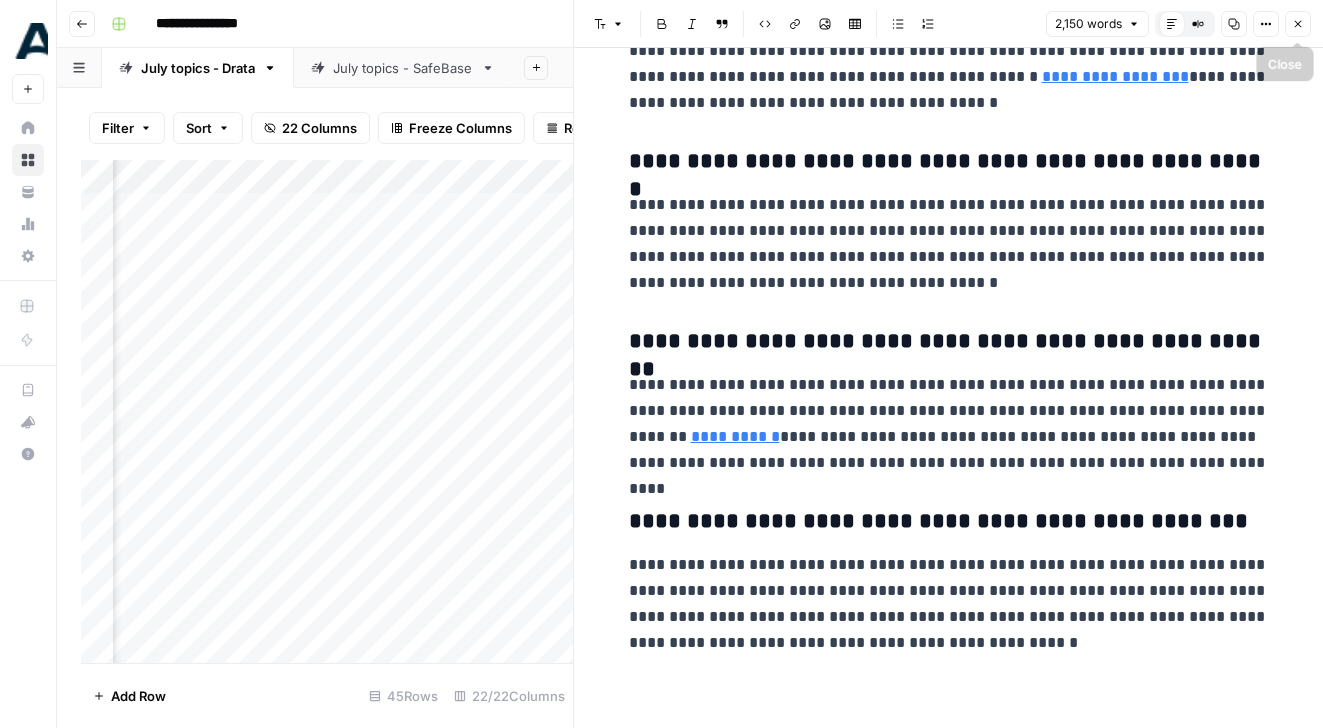 click on "Close" at bounding box center [1298, 24] 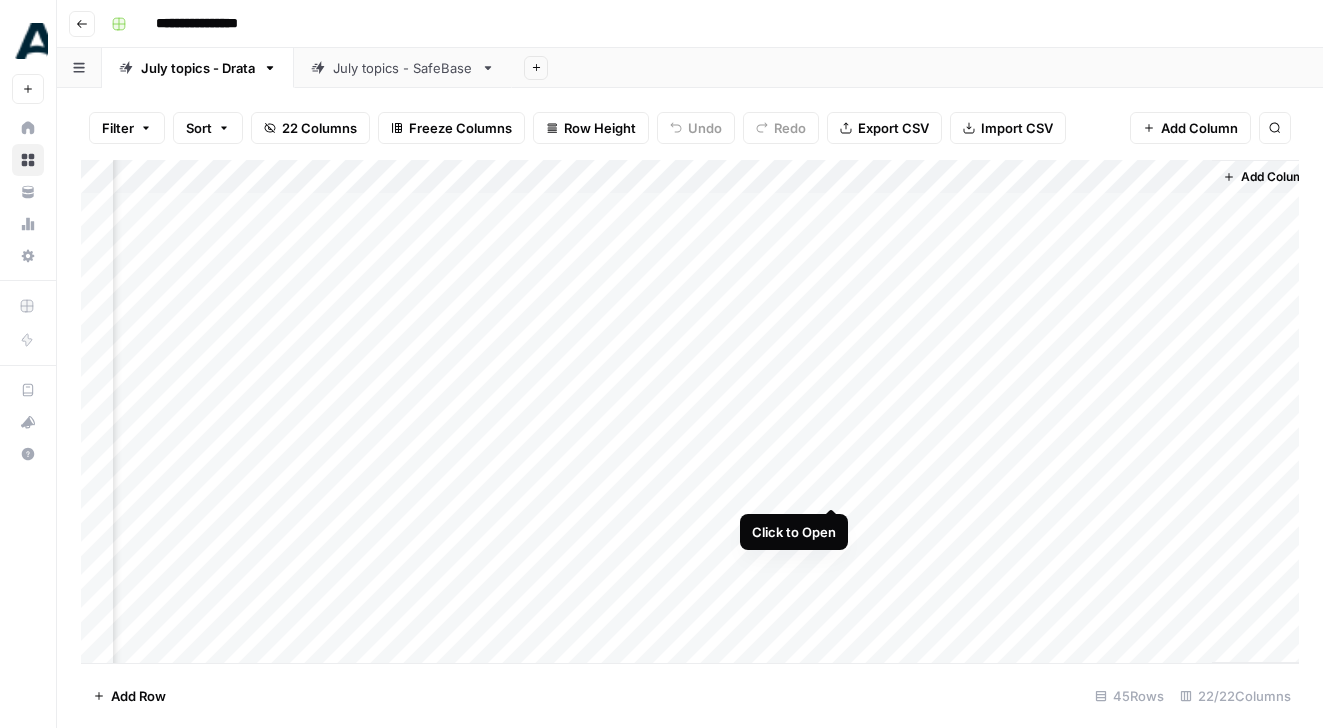 click on "Add Column" at bounding box center (690, 411) 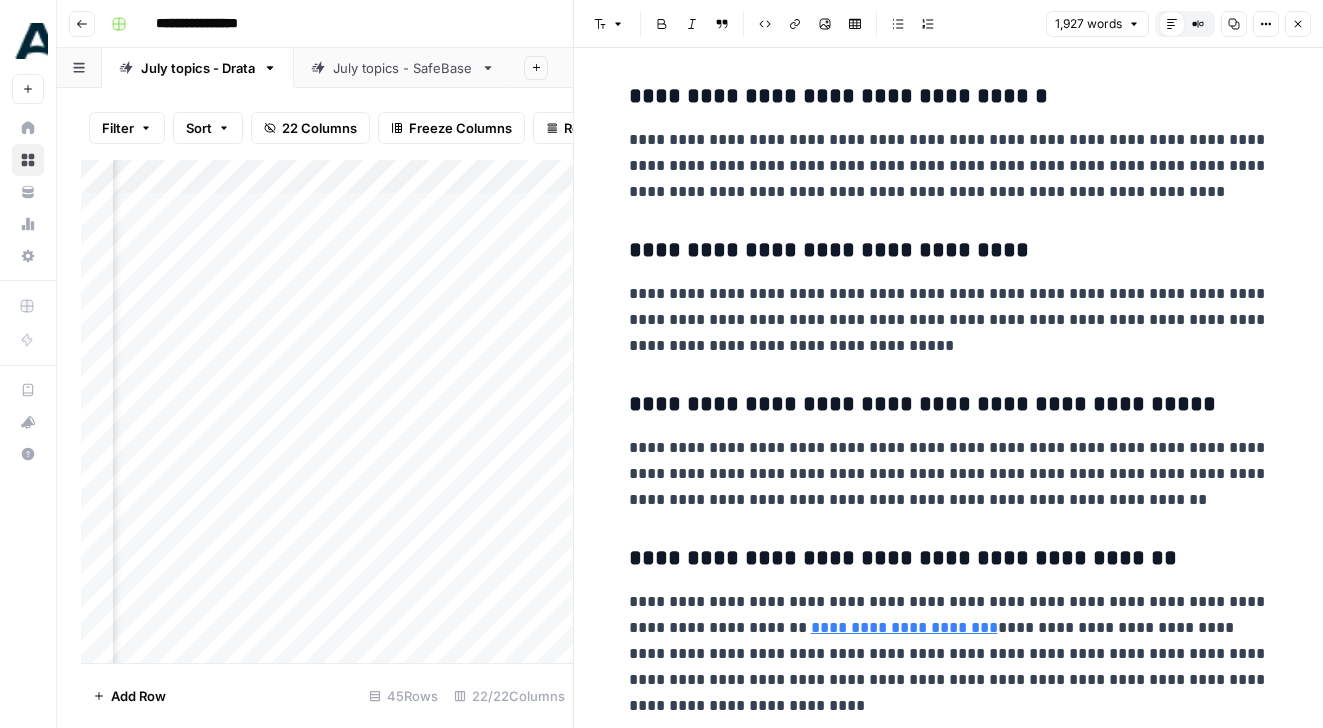 scroll, scrollTop: 6485, scrollLeft: 0, axis: vertical 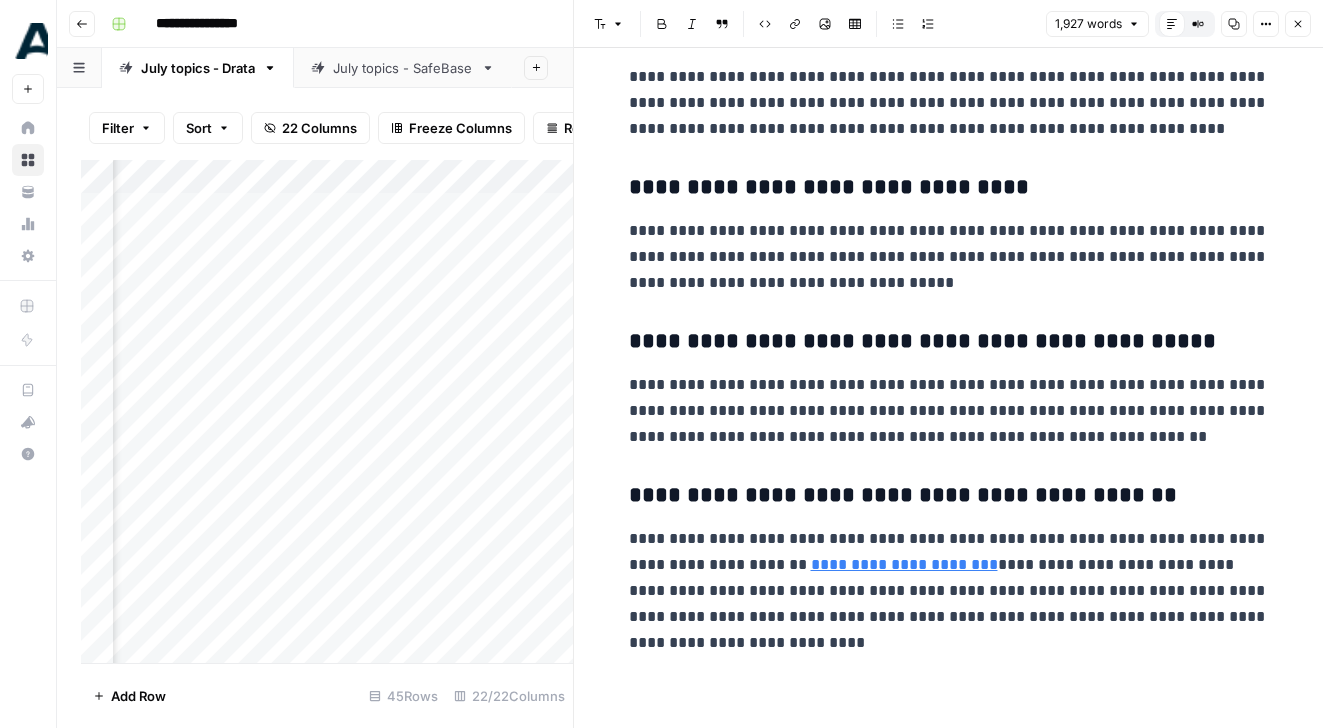 click on "Close" at bounding box center (1298, 24) 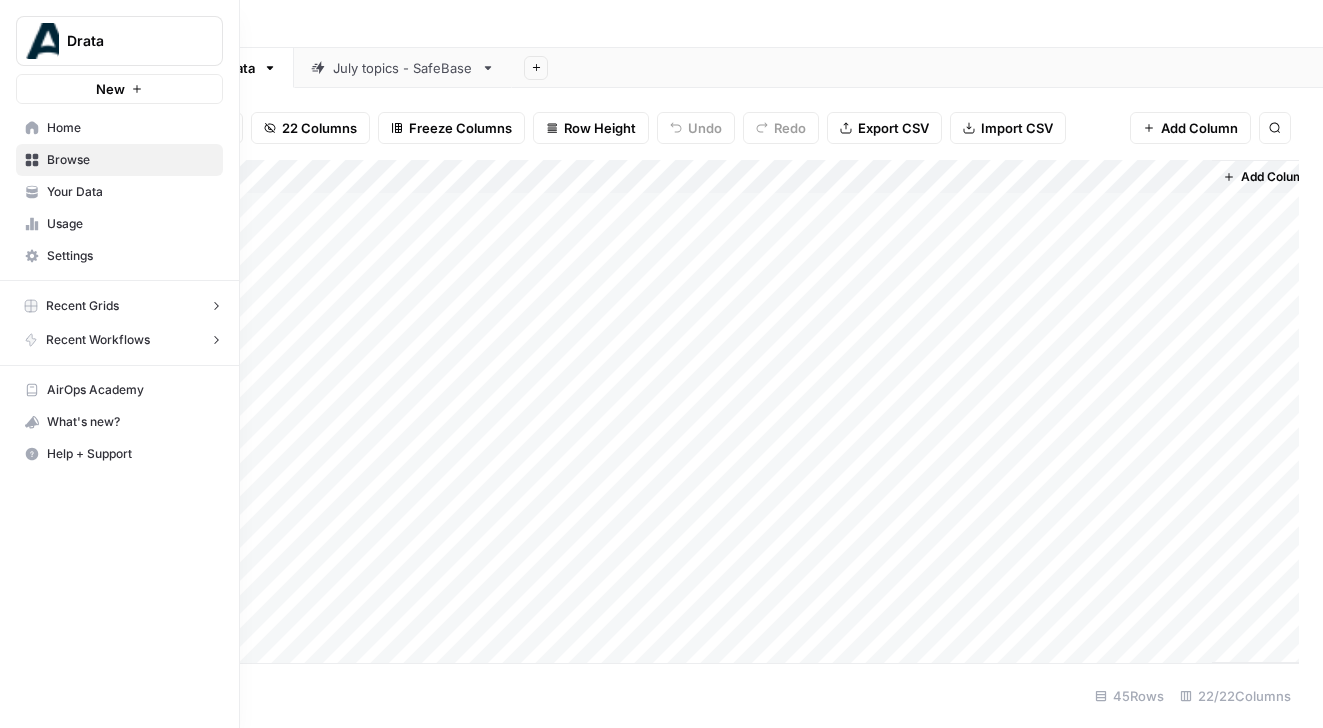 click on "Your Data" at bounding box center [130, 192] 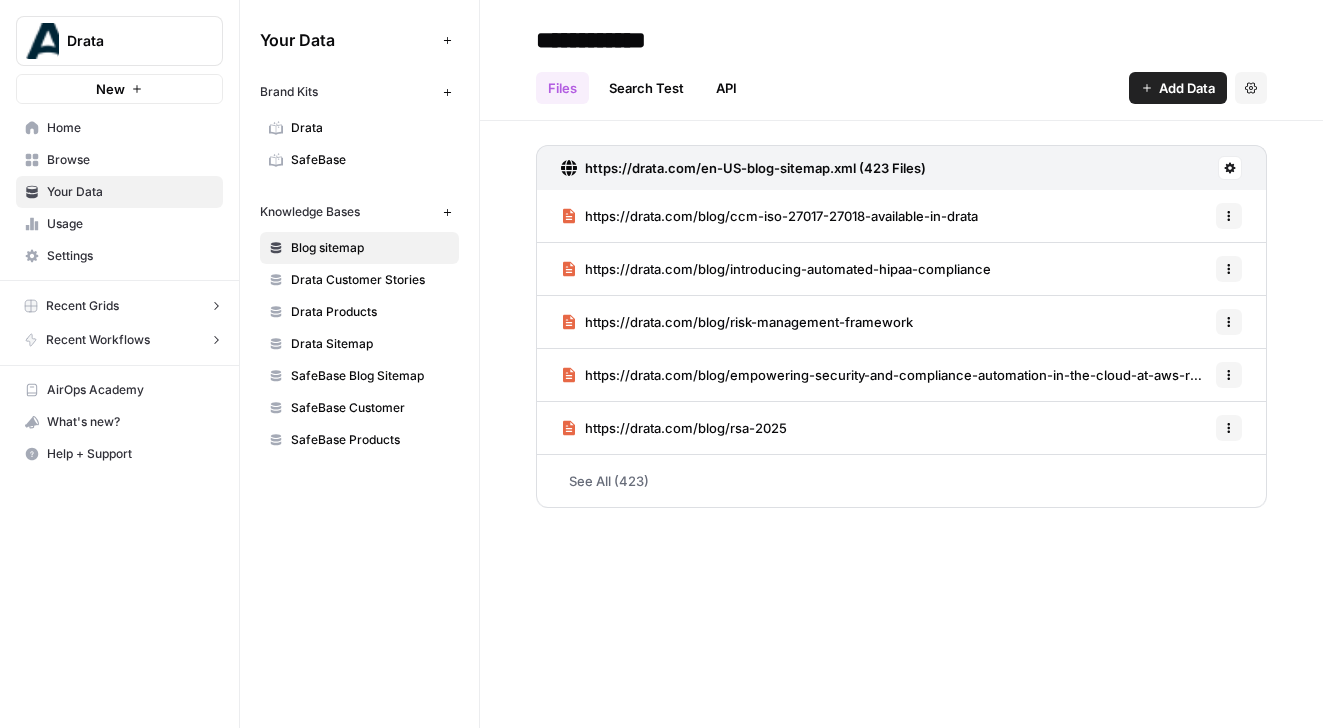 click 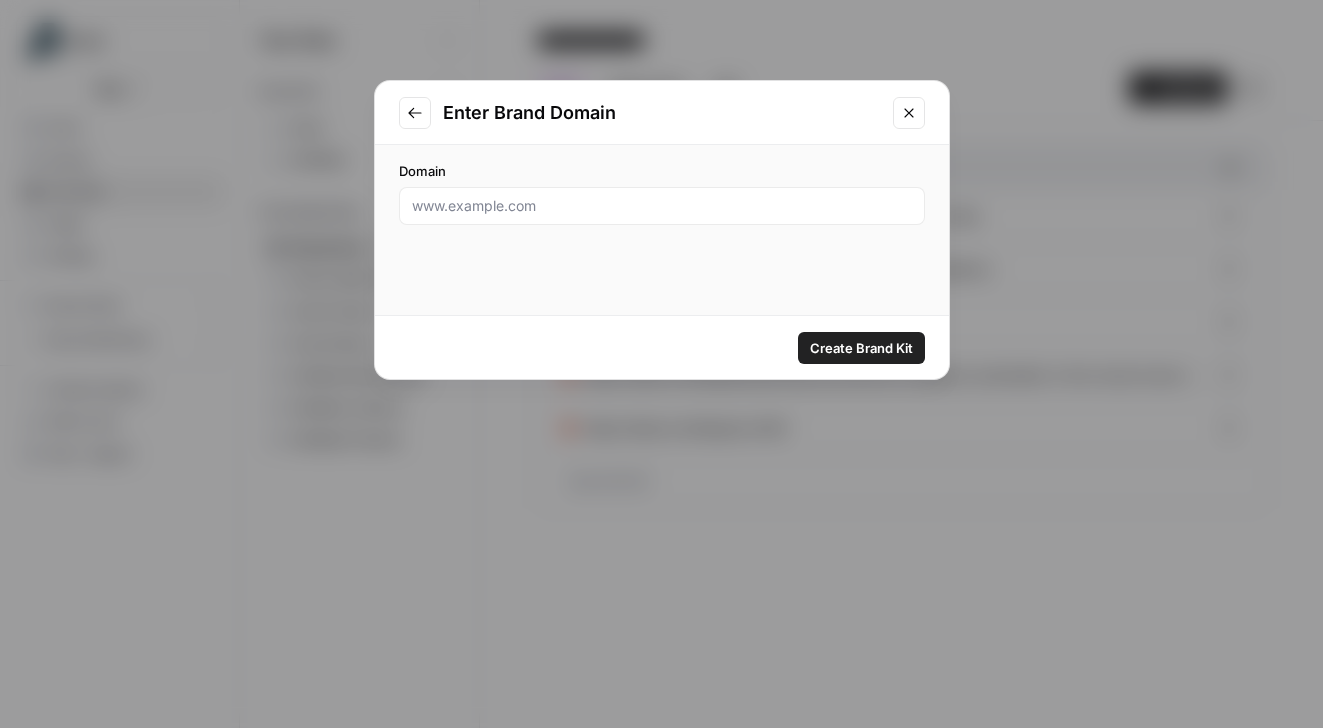 click 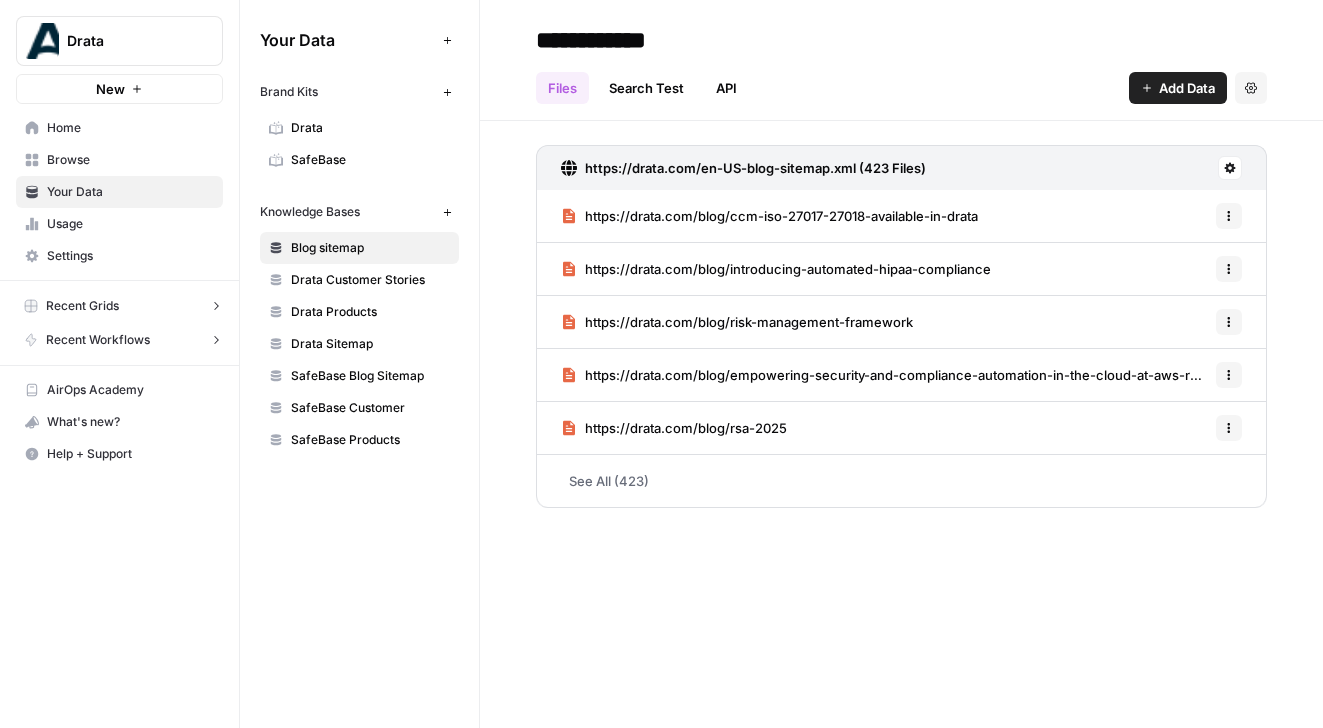 click on "Drata Products" at bounding box center [370, 312] 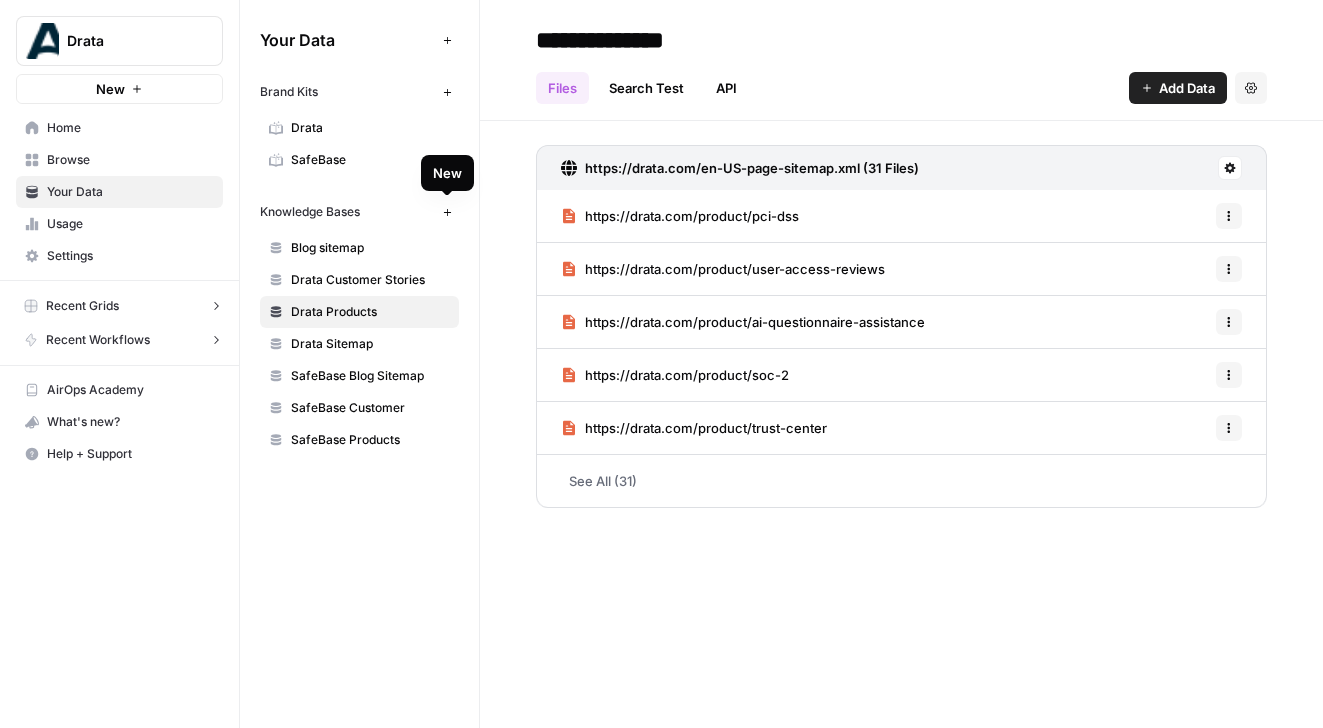 click on "Blog sitemap" at bounding box center (370, 248) 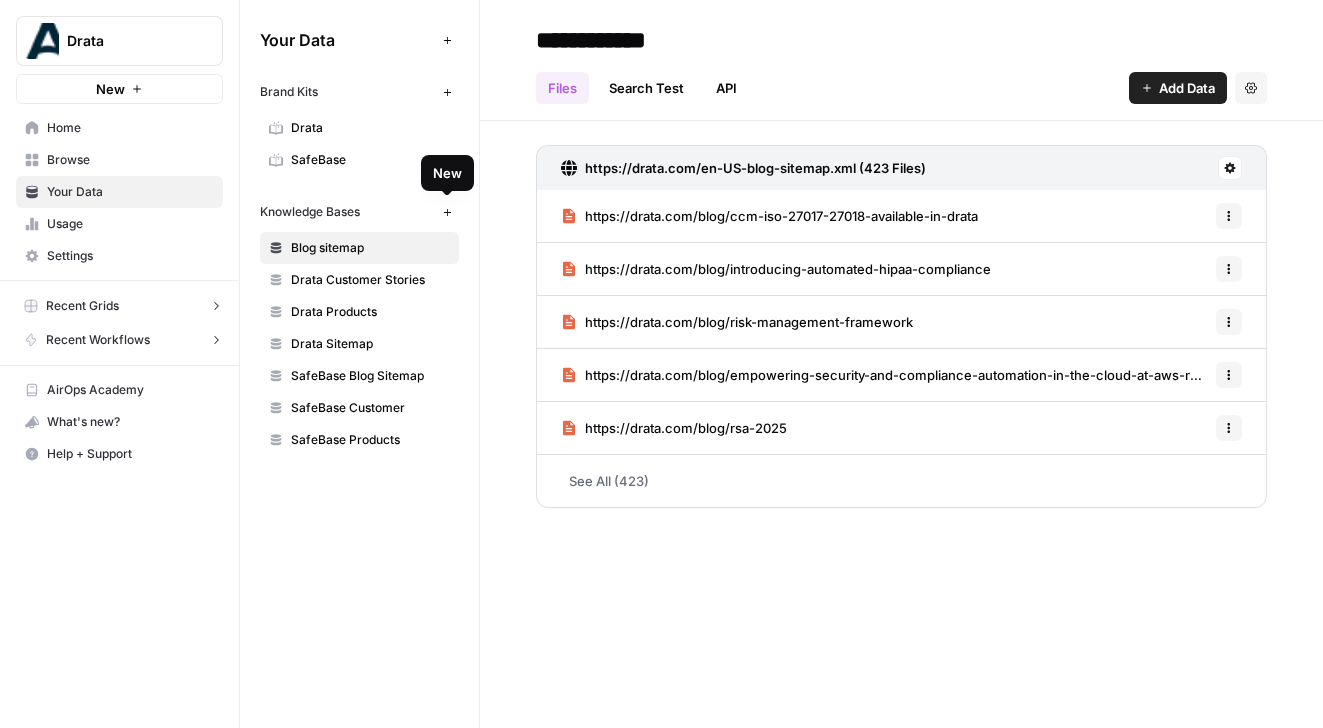 click 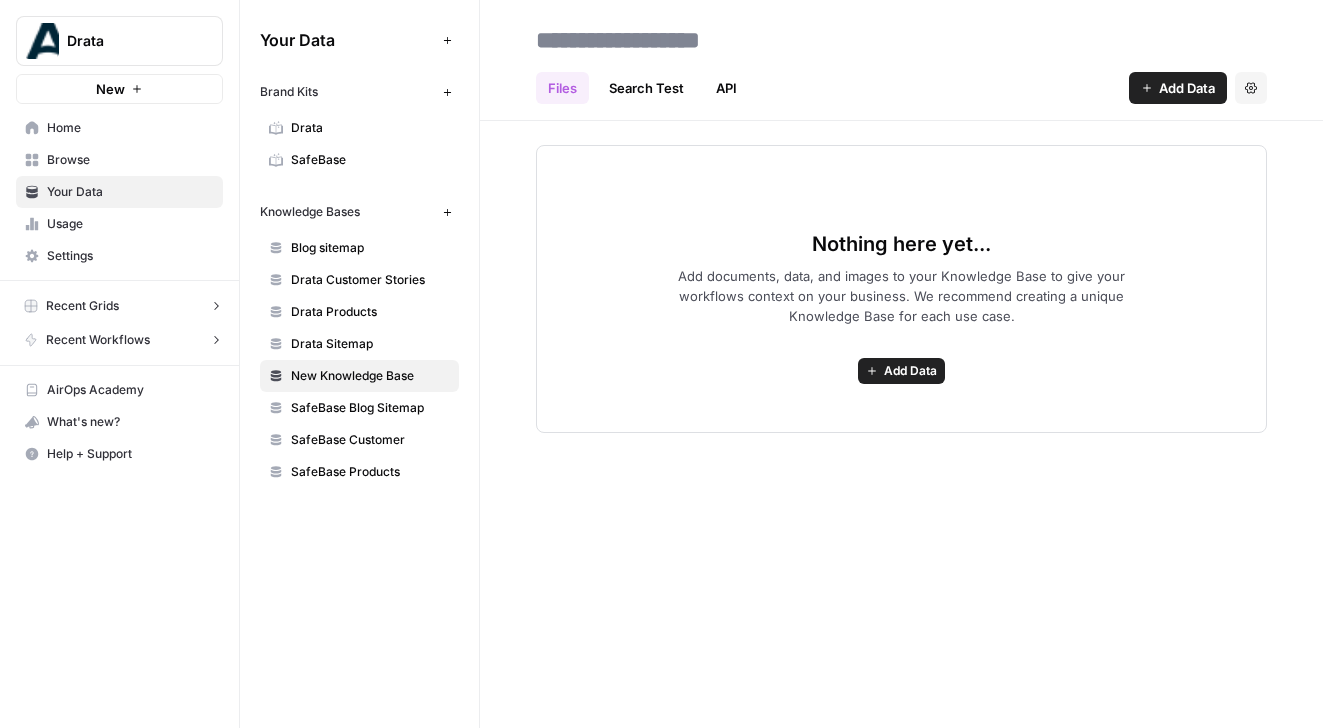 click on "Add Data" at bounding box center [901, 371] 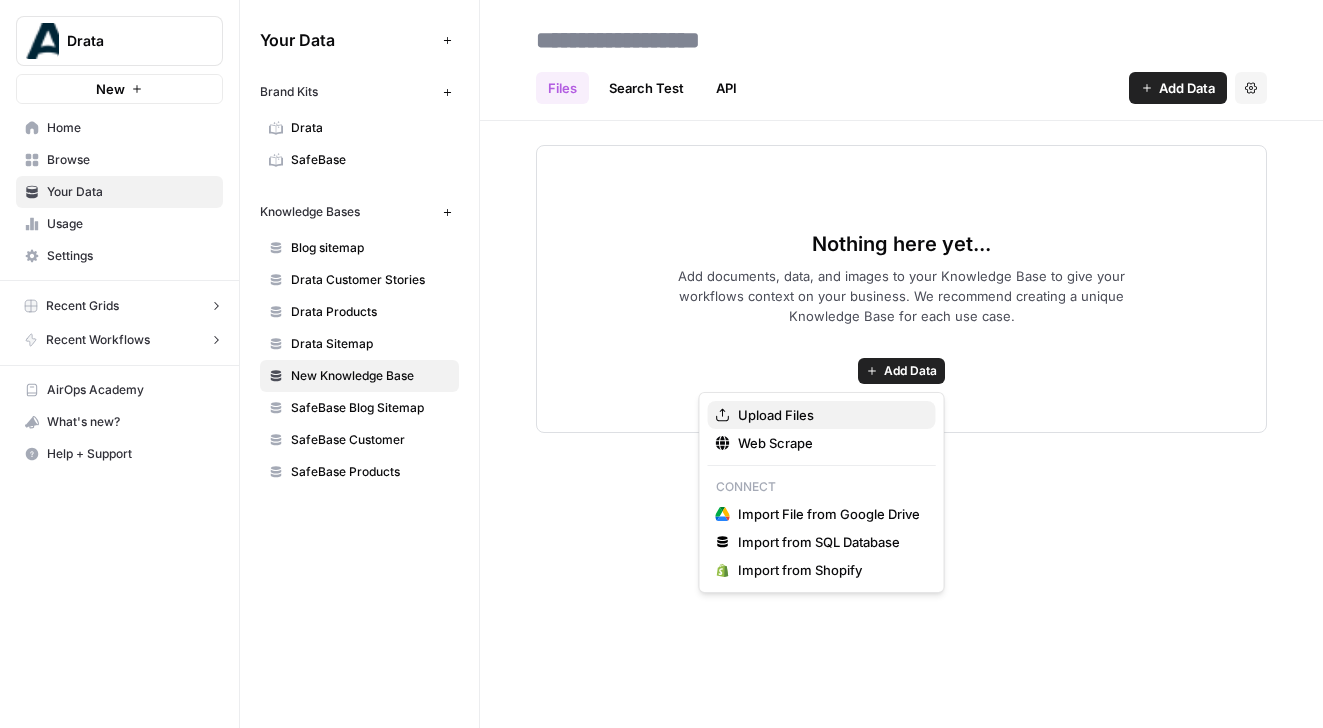 click on "Upload Files" at bounding box center (829, 415) 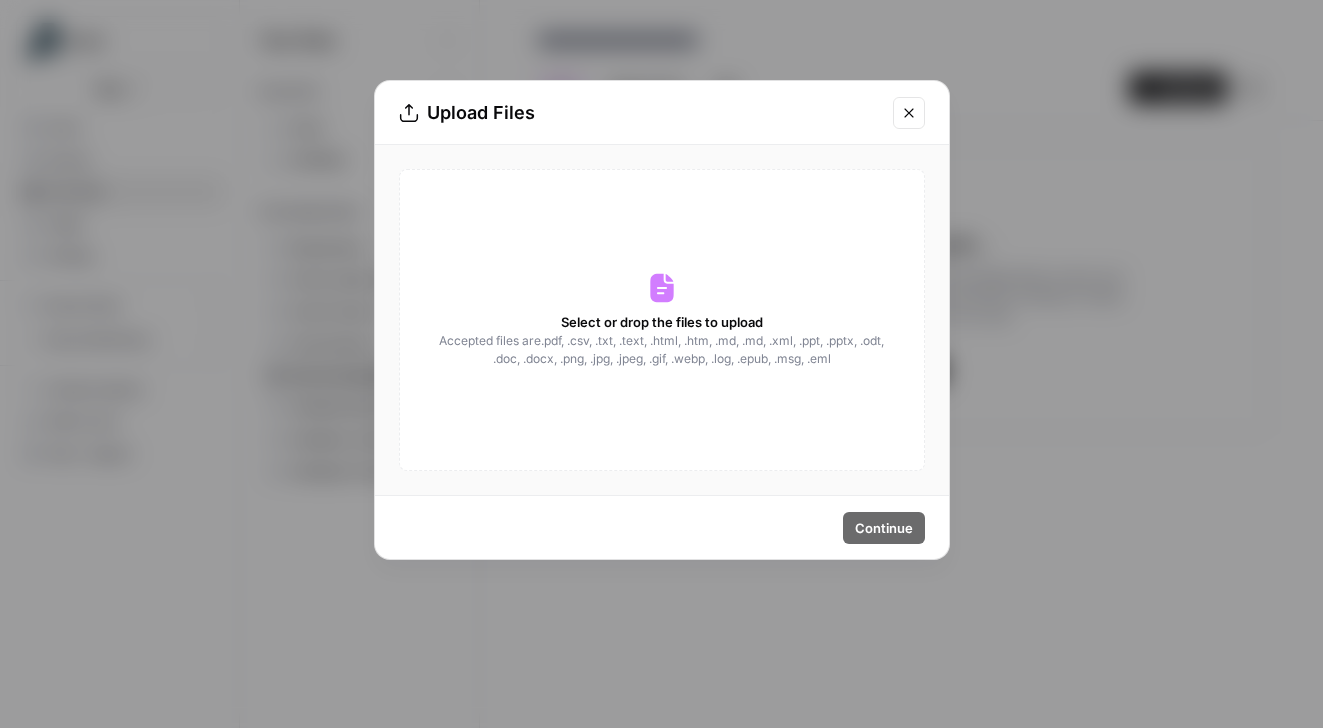 click on "Select or drop the files to upload Accepted files are  .pdf, .csv, .txt, .text, .html, .htm, .md, .md, .xml, .ppt, .pptx, .odt, .doc, .docx, .png, .jpg, .jpeg, .gif, .webp, .log, .epub, .msg, .eml" at bounding box center [662, 320] 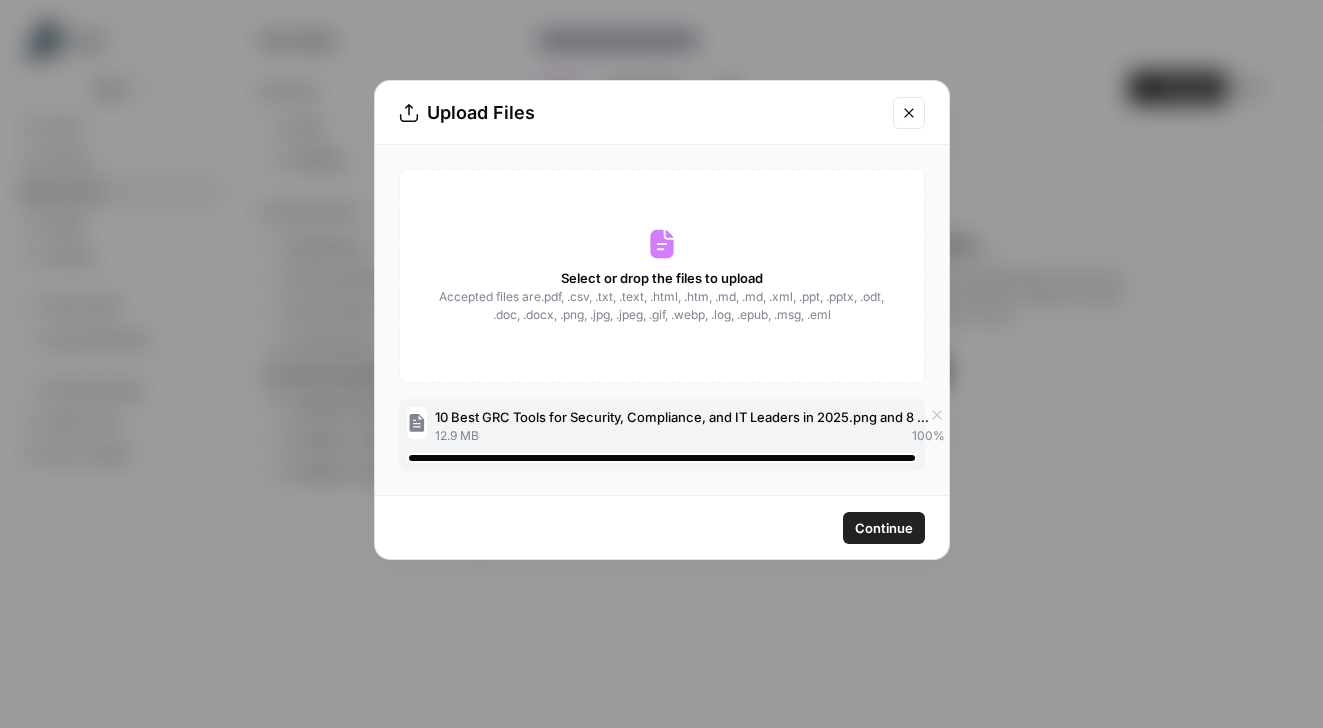 click on "Continue" at bounding box center (884, 528) 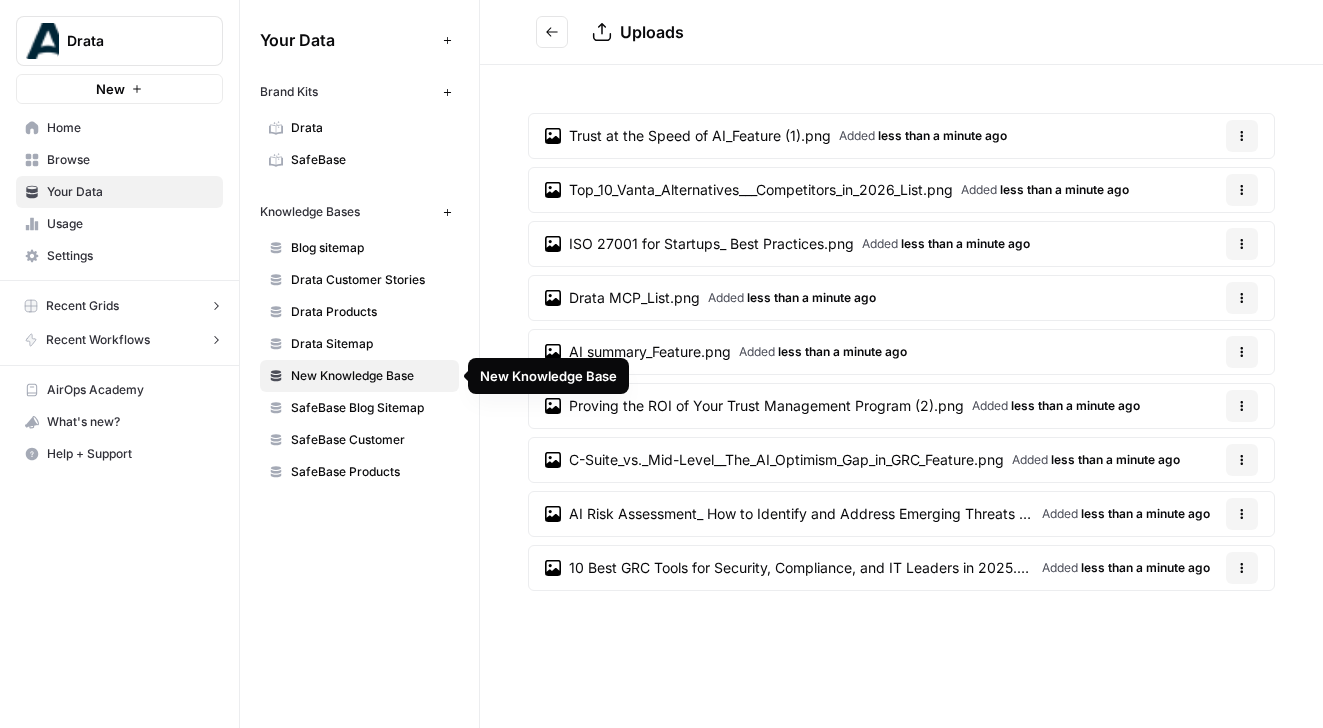 click on "New Knowledge Base" at bounding box center [370, 376] 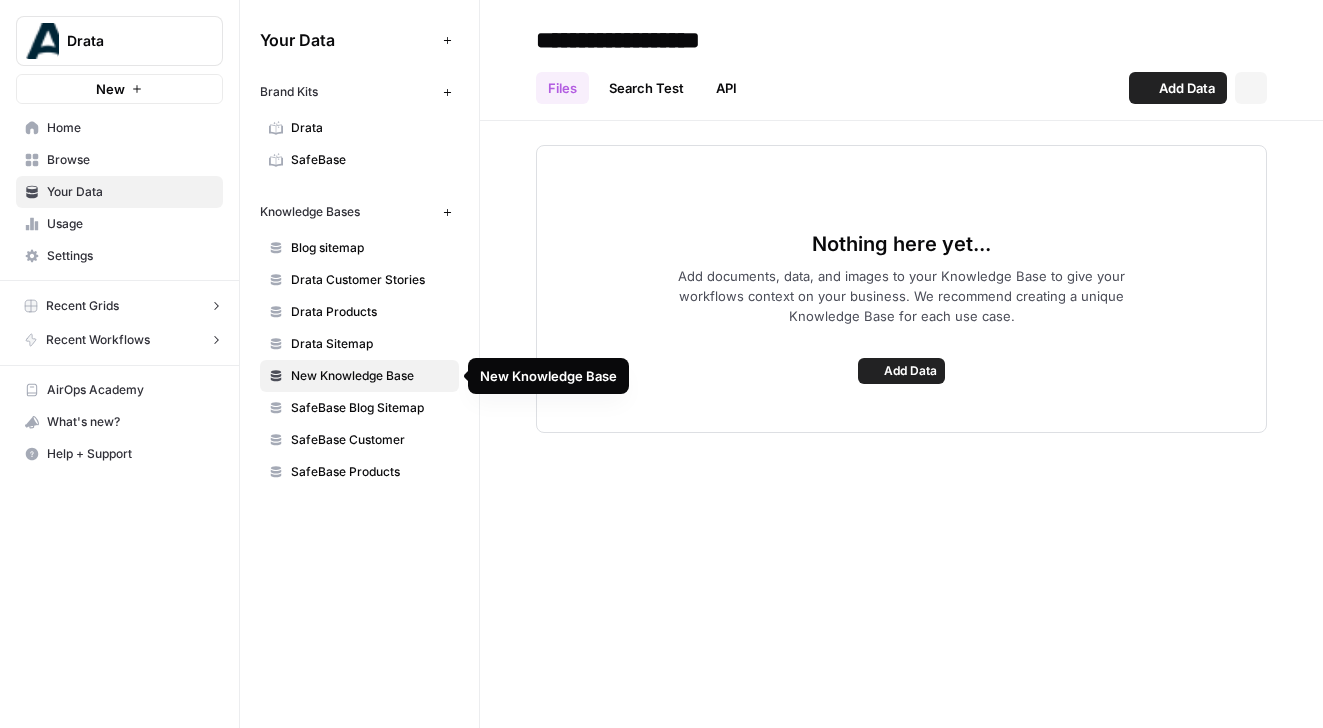 click on "New Knowledge Base" at bounding box center [370, 376] 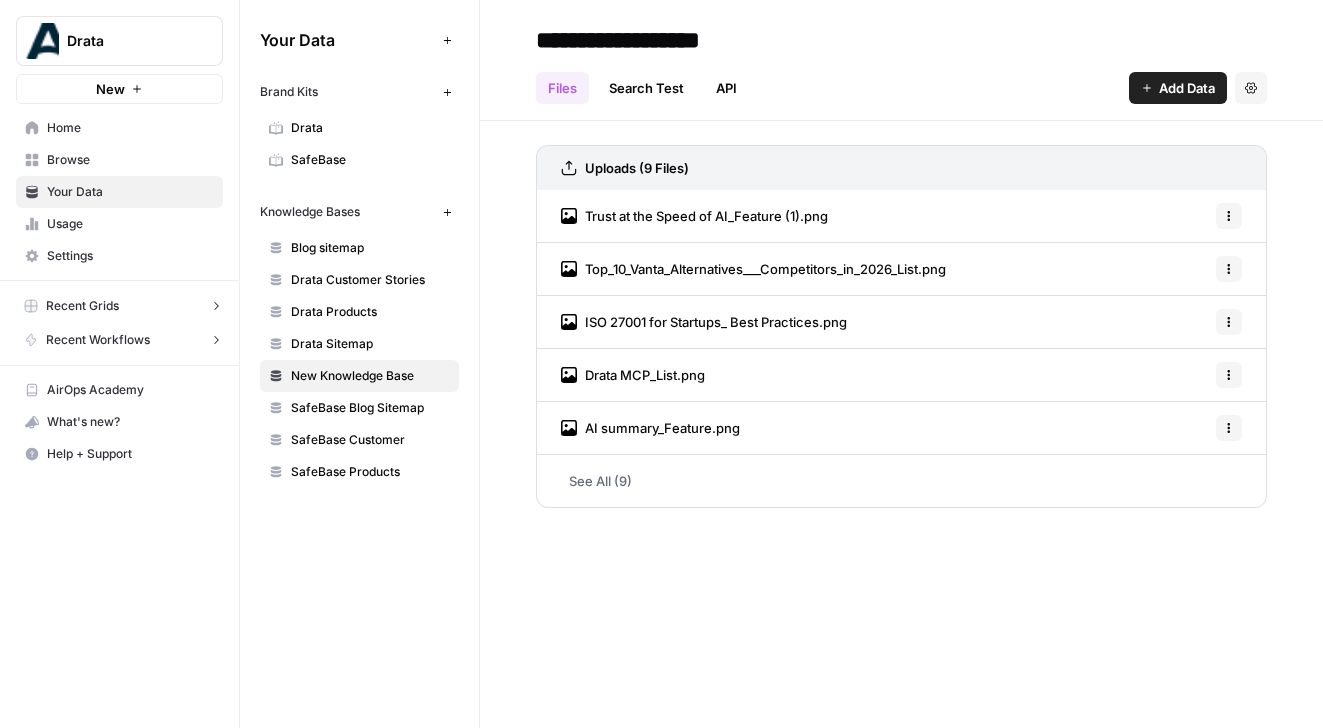 click on "**********" at bounding box center (688, 40) 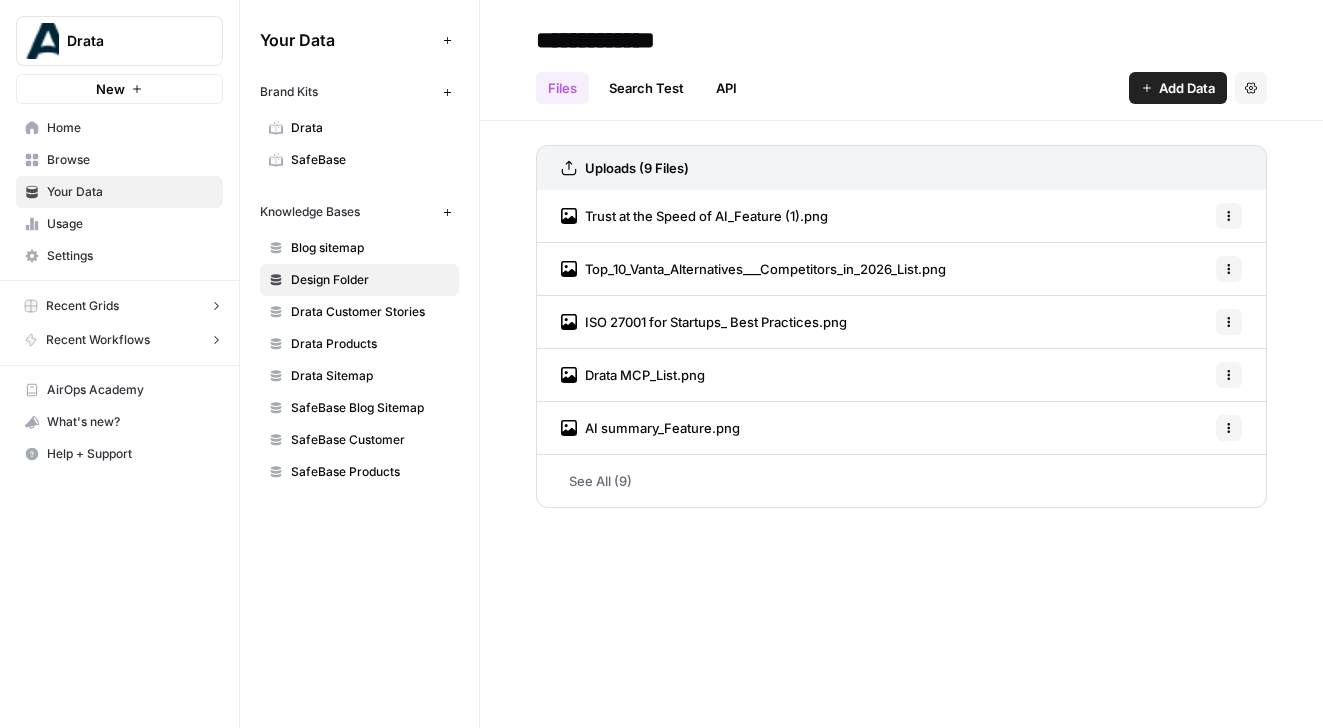 type on "**********" 